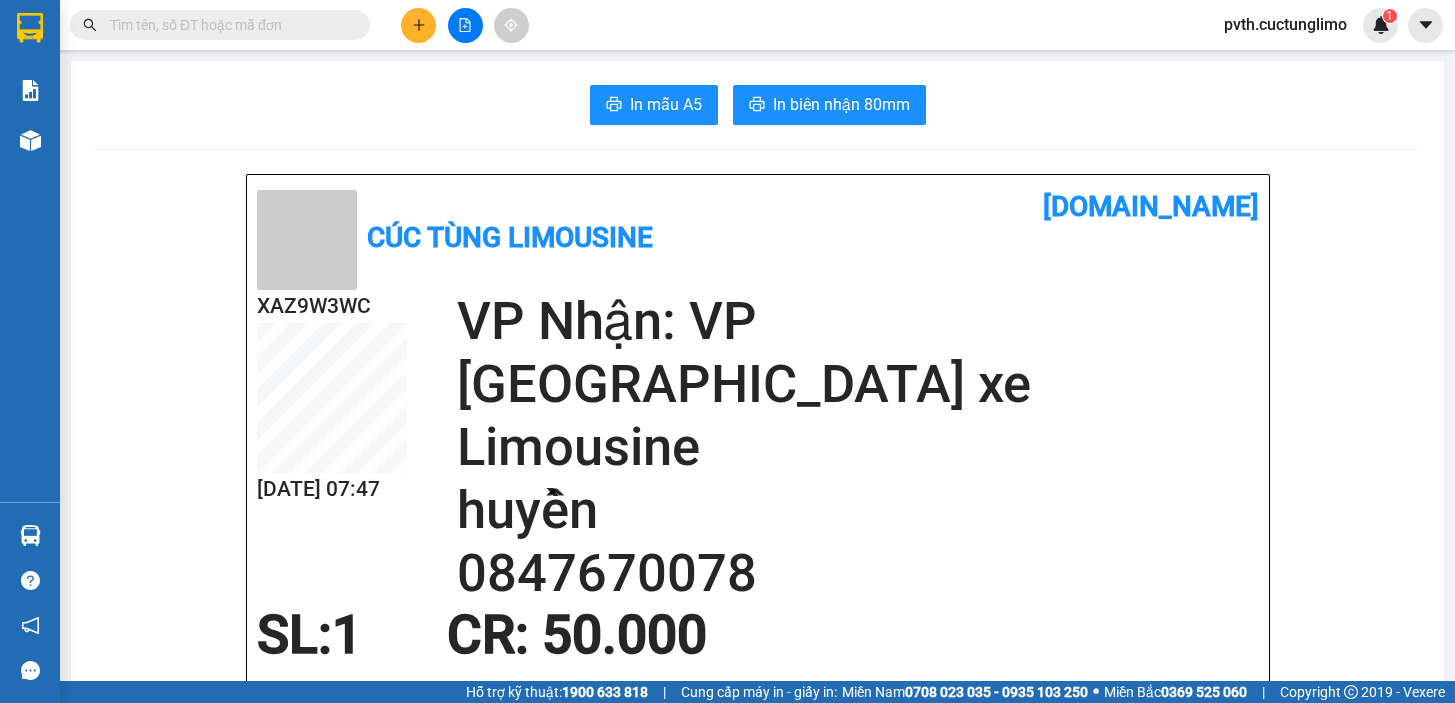 scroll, scrollTop: 0, scrollLeft: 0, axis: both 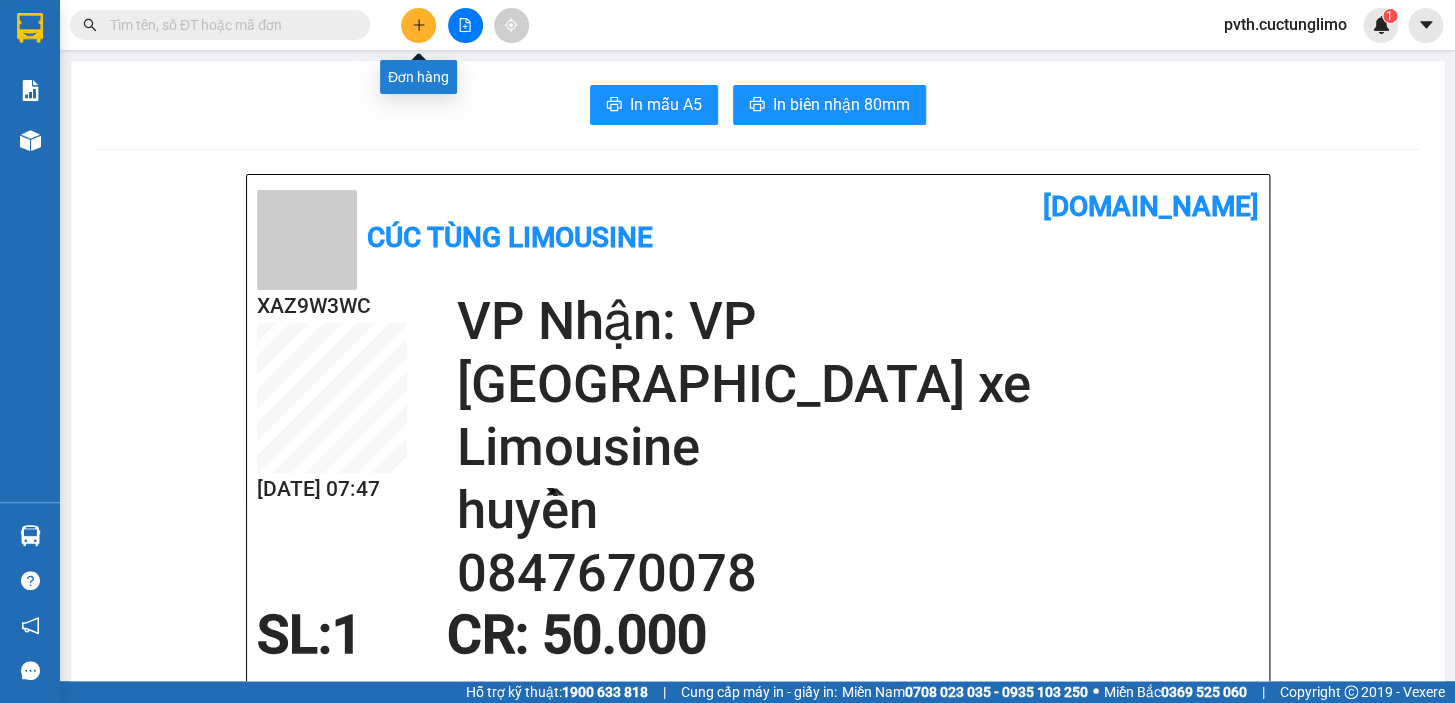 click at bounding box center [418, 25] 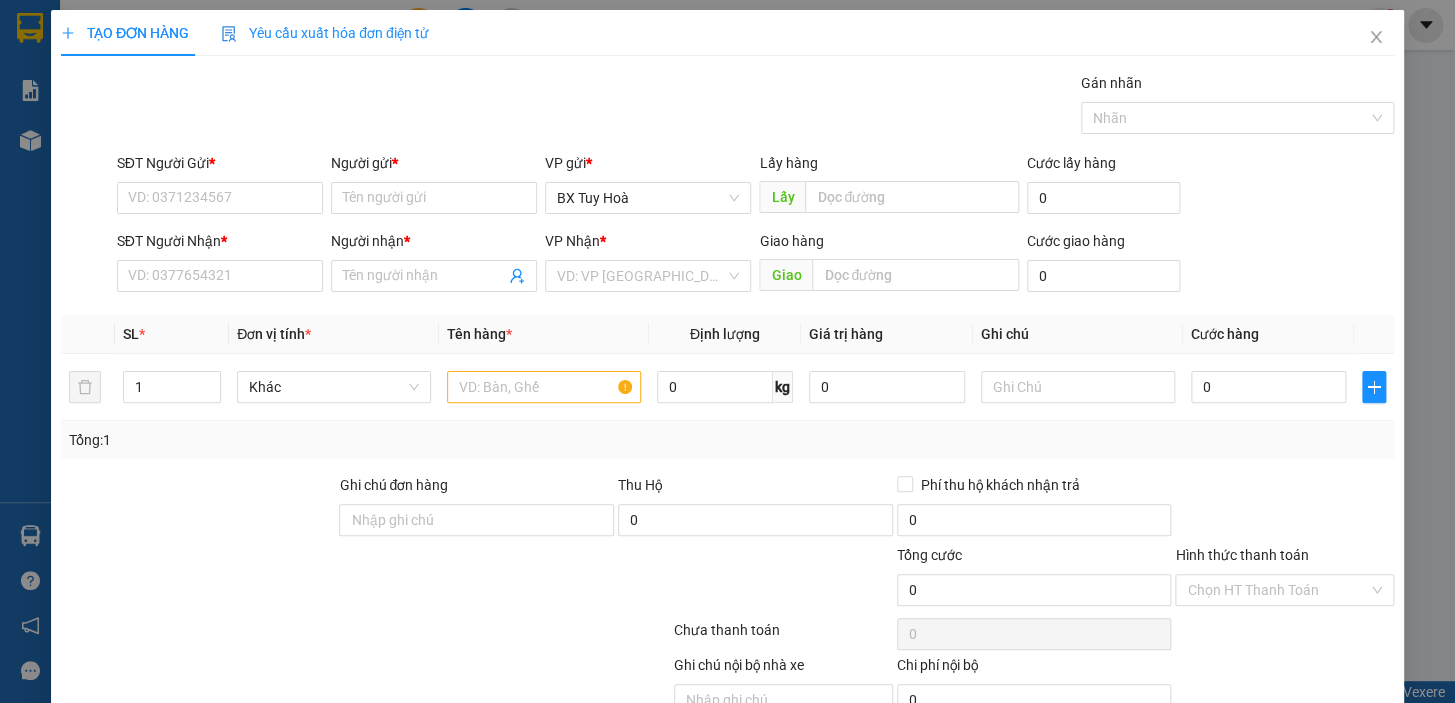 click on "SĐT Người Gửi  * VD: 0371234567" at bounding box center [220, 187] 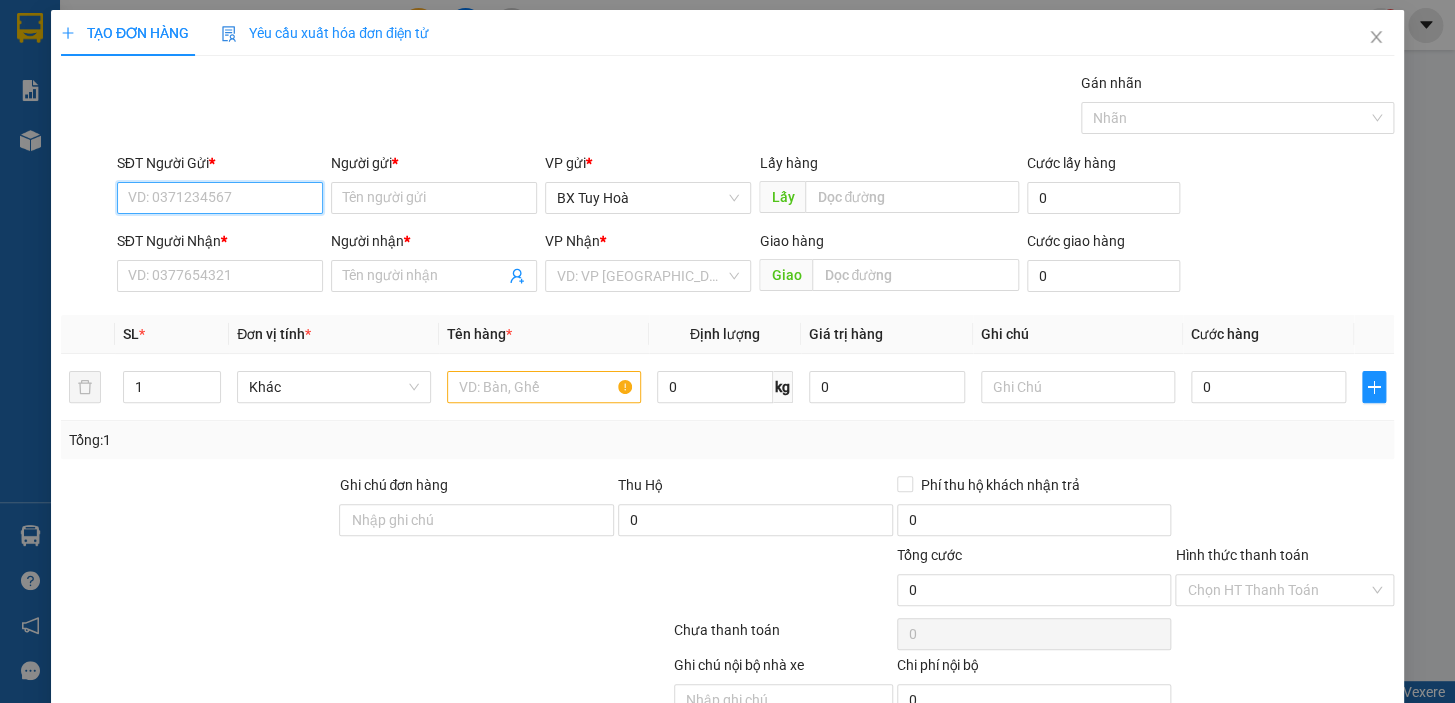 click on "SĐT Người Gửi  *" at bounding box center [220, 198] 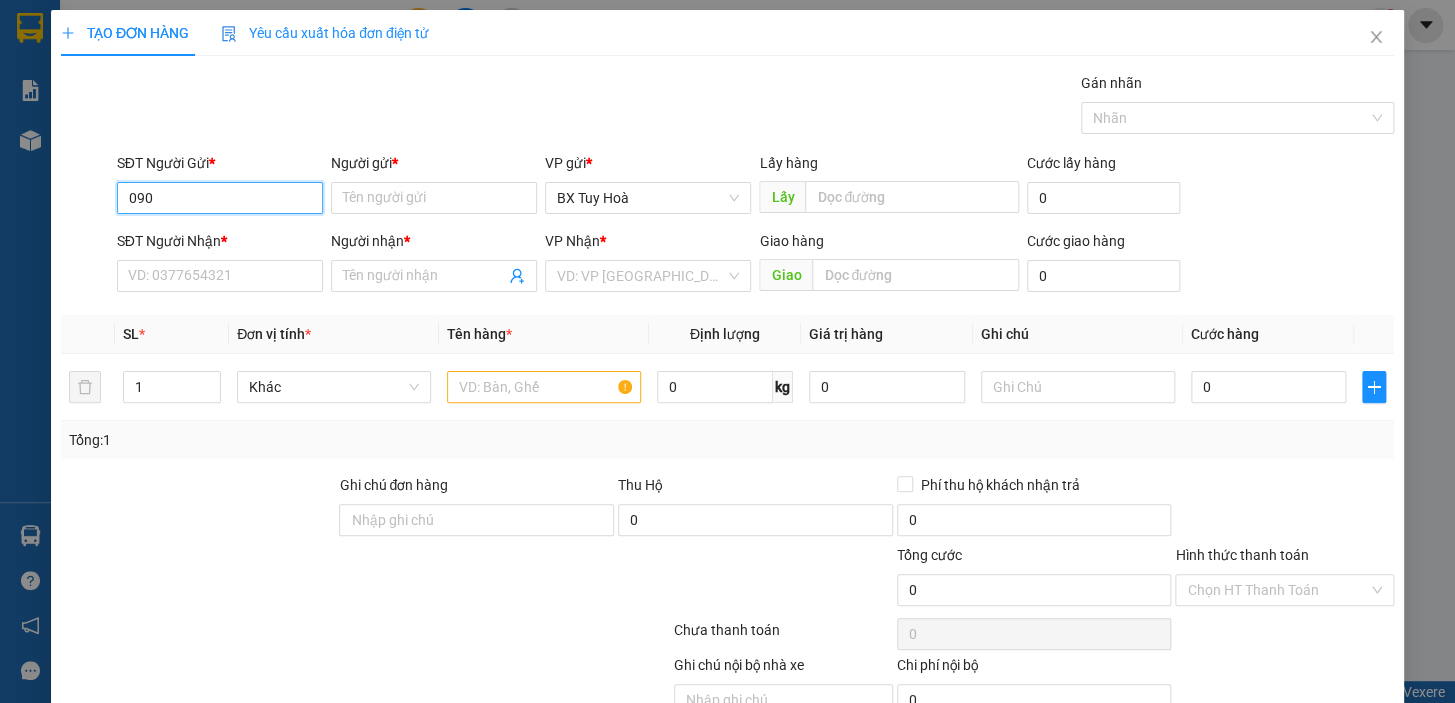 type on "0906" 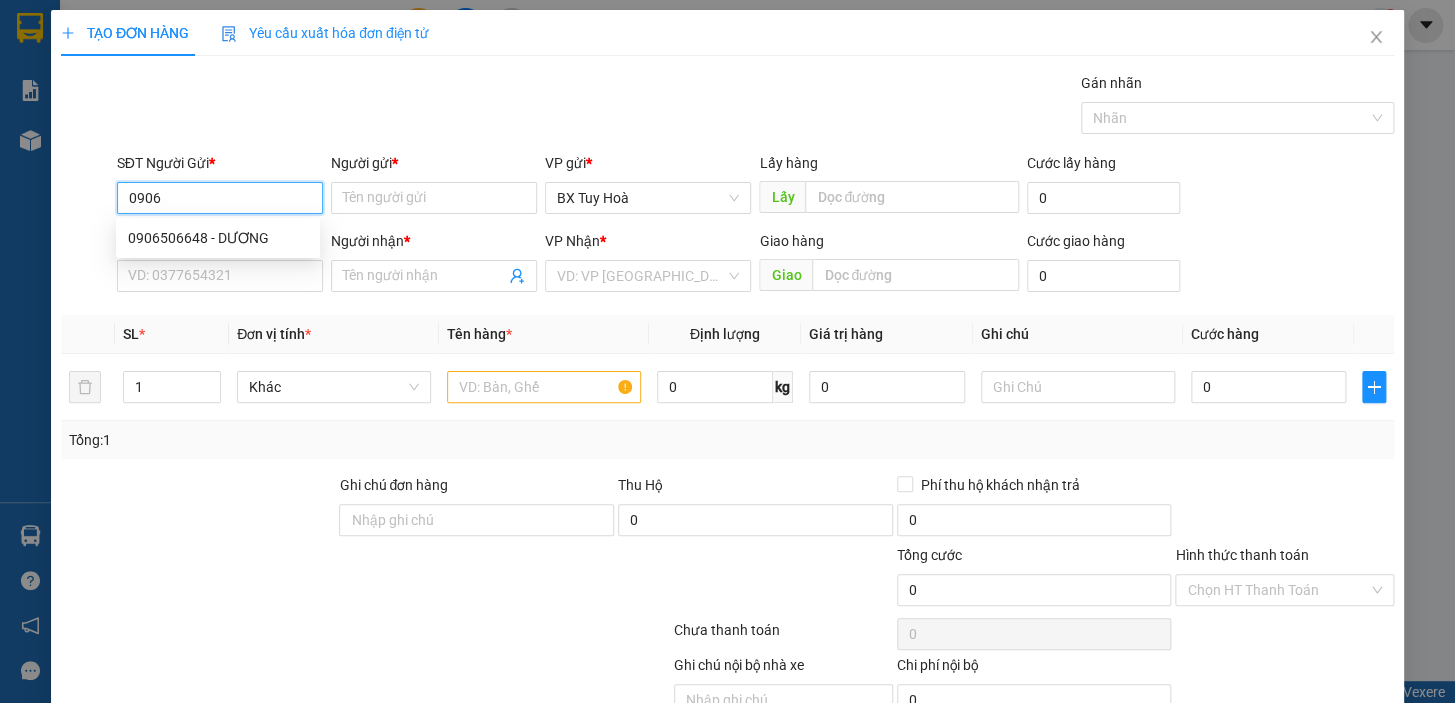 drag, startPoint x: 216, startPoint y: 203, endPoint x: 20, endPoint y: 242, distance: 199.84244 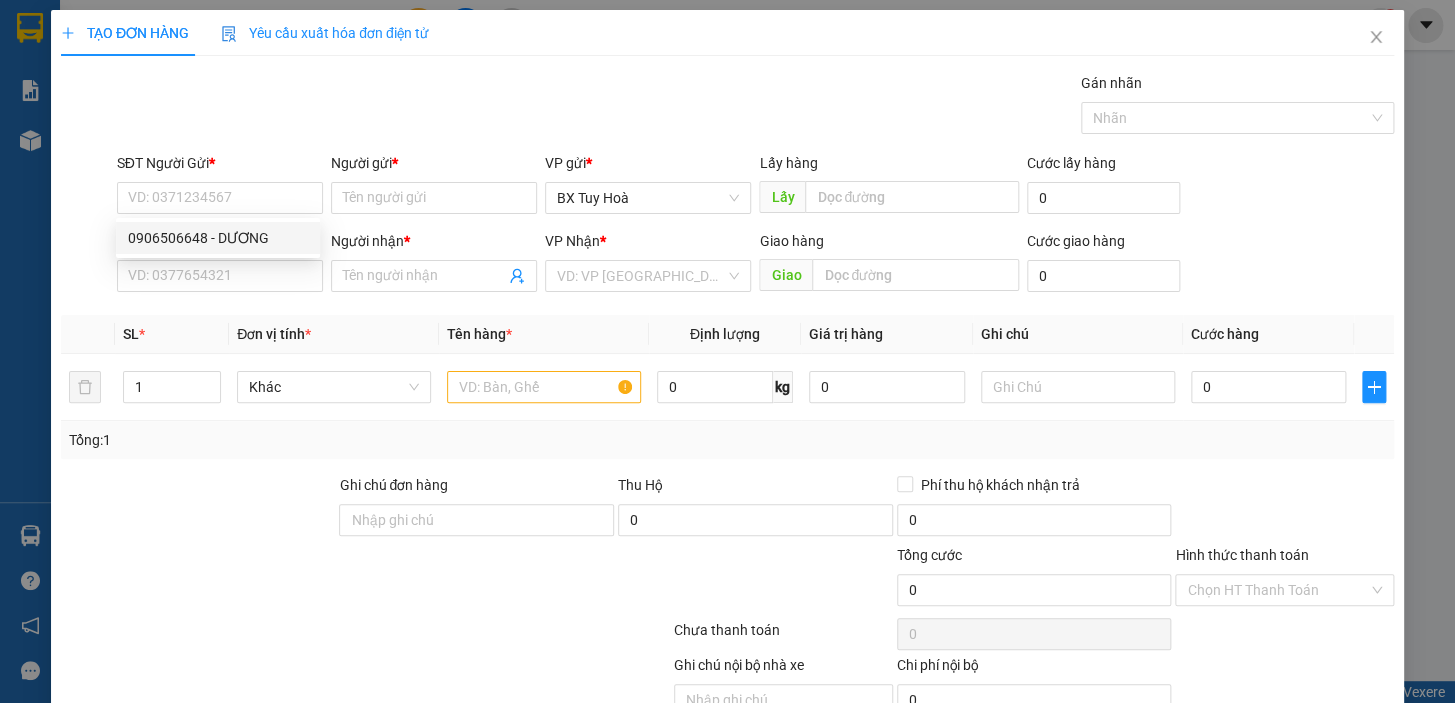 click on "SĐT Người Gửi  *" at bounding box center (220, 163) 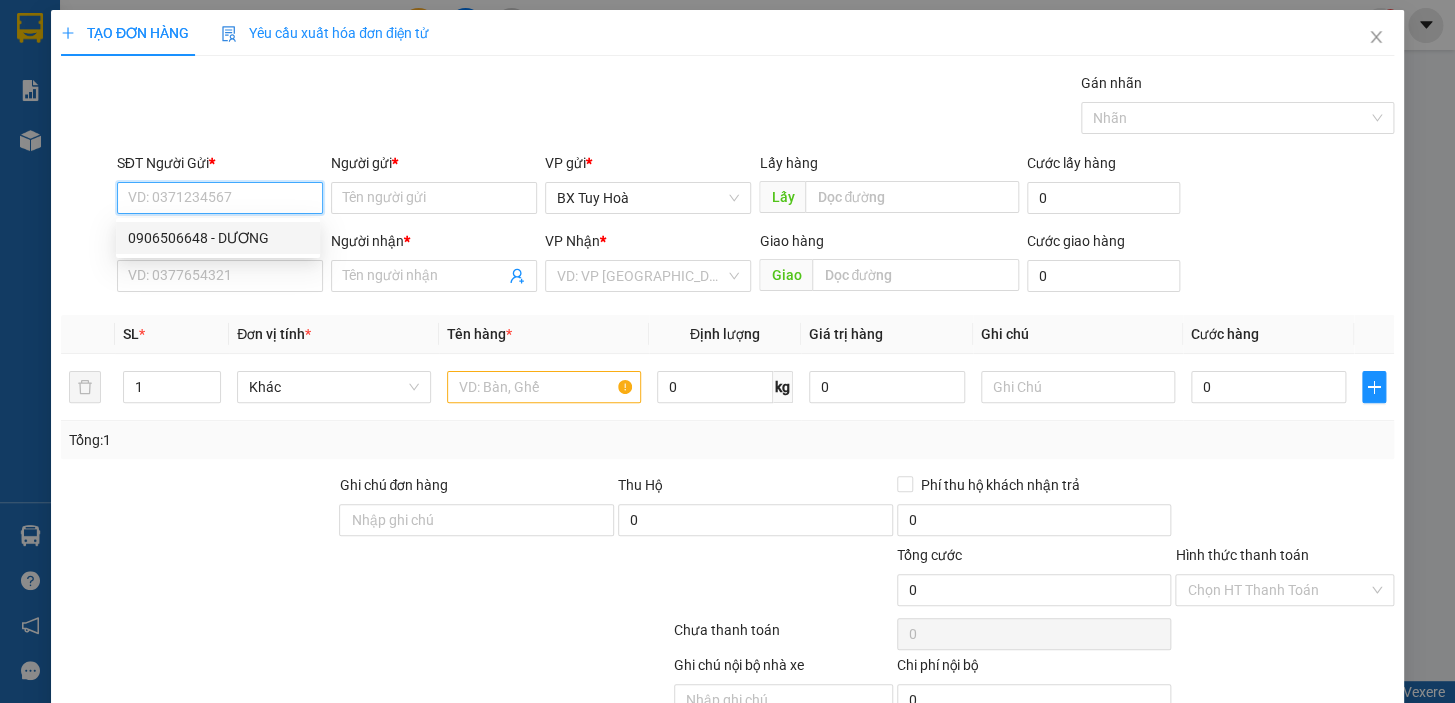click on "SĐT Người Gửi  *" at bounding box center (220, 198) 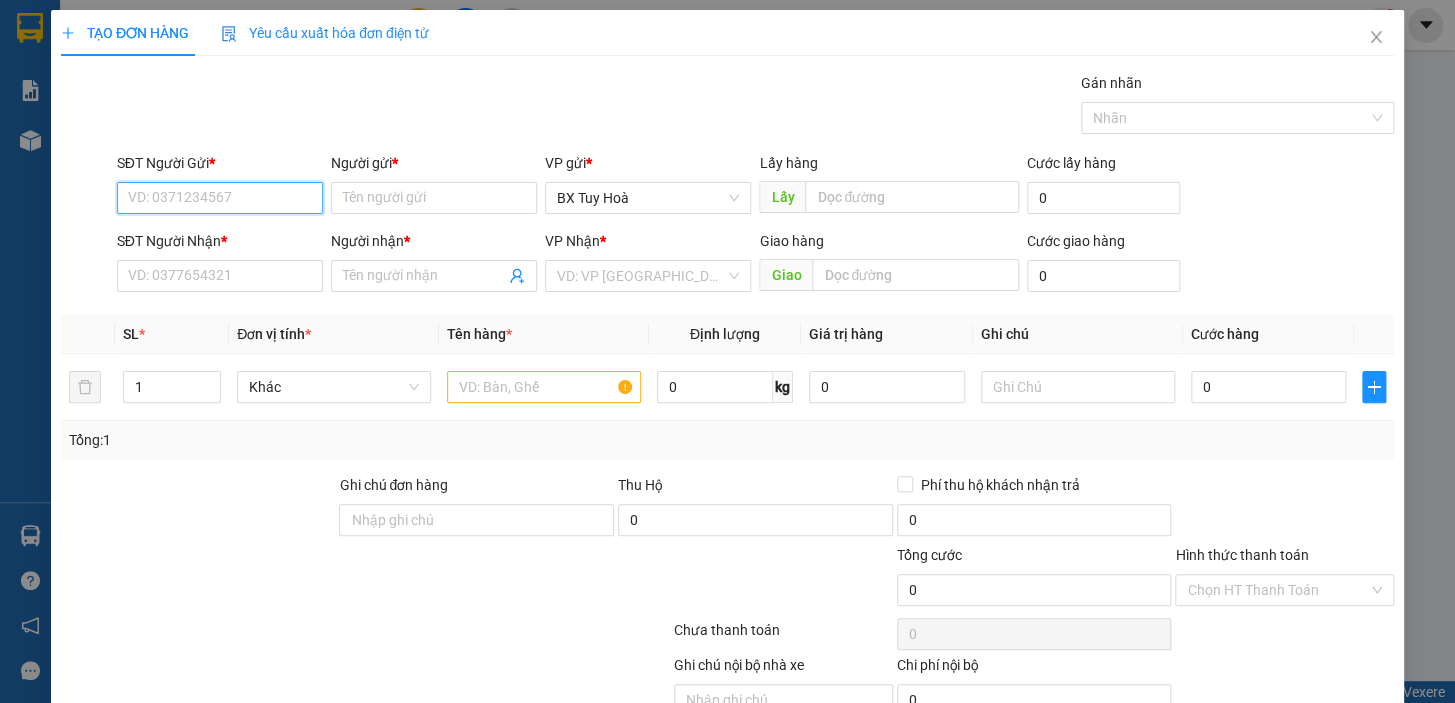 click on "SĐT Người Gửi  *" at bounding box center (220, 198) 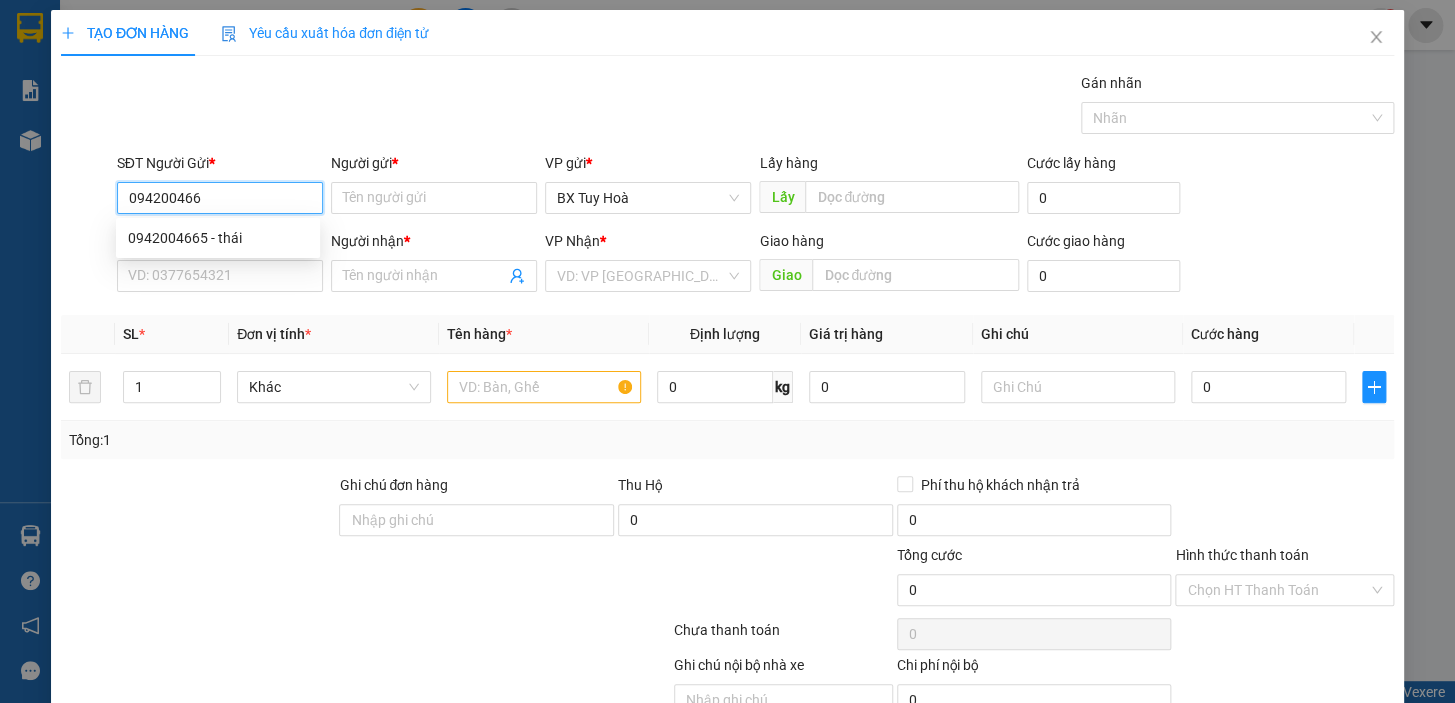 type on "0942004665" 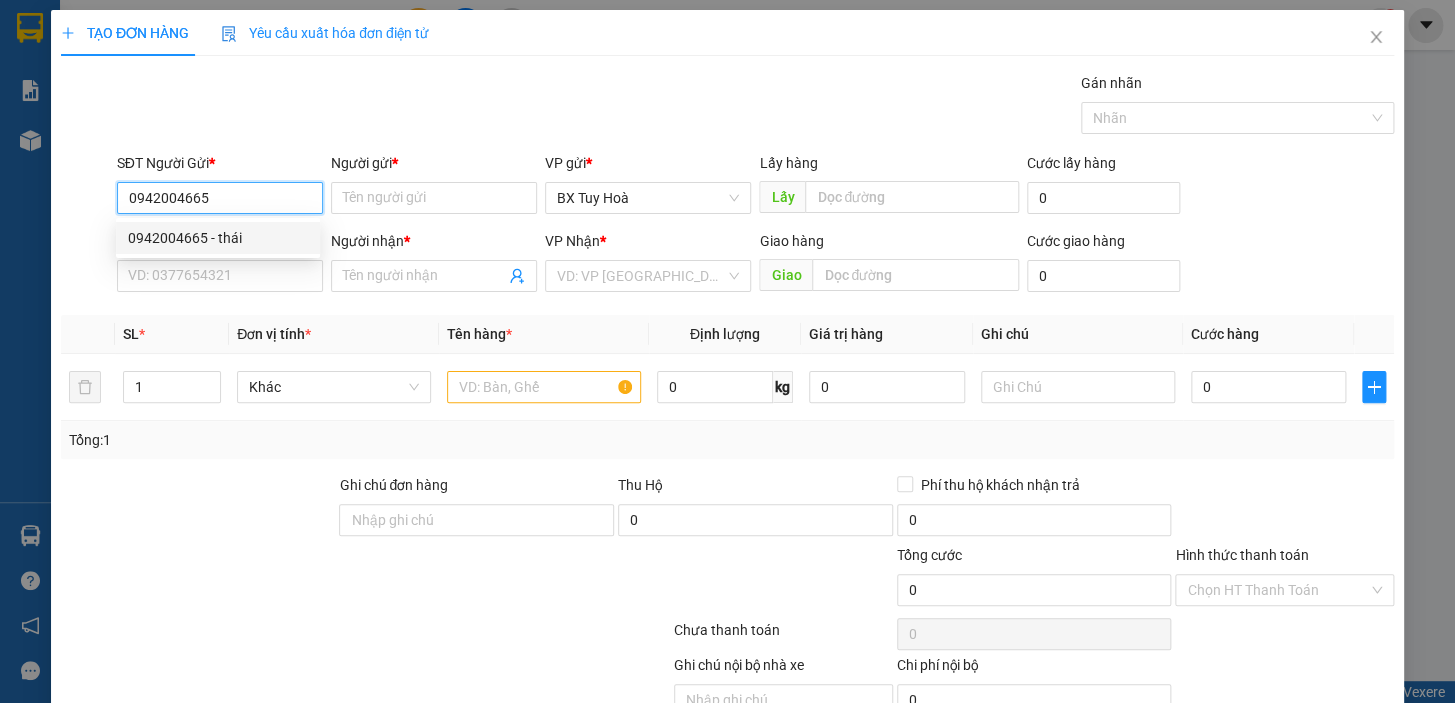 click on "0942004665 - thái" at bounding box center (218, 238) 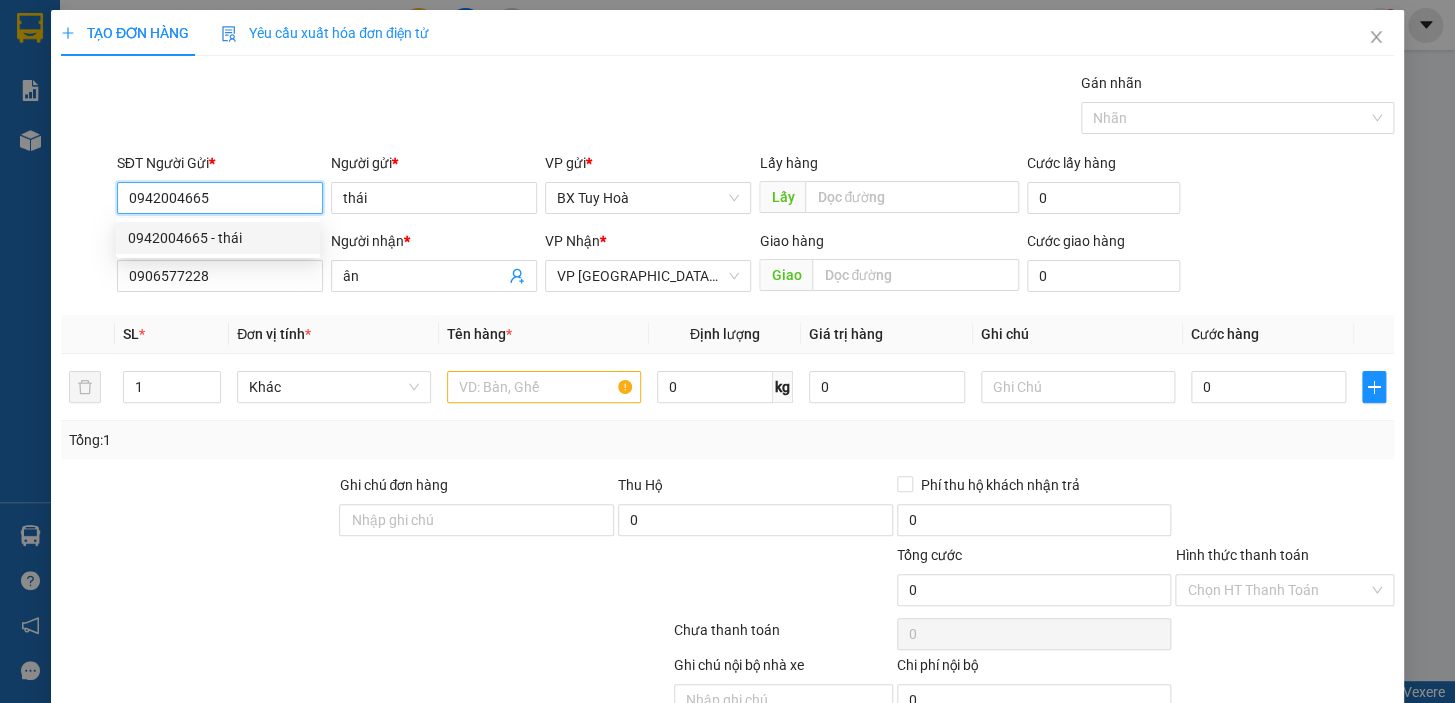 type on "30.000" 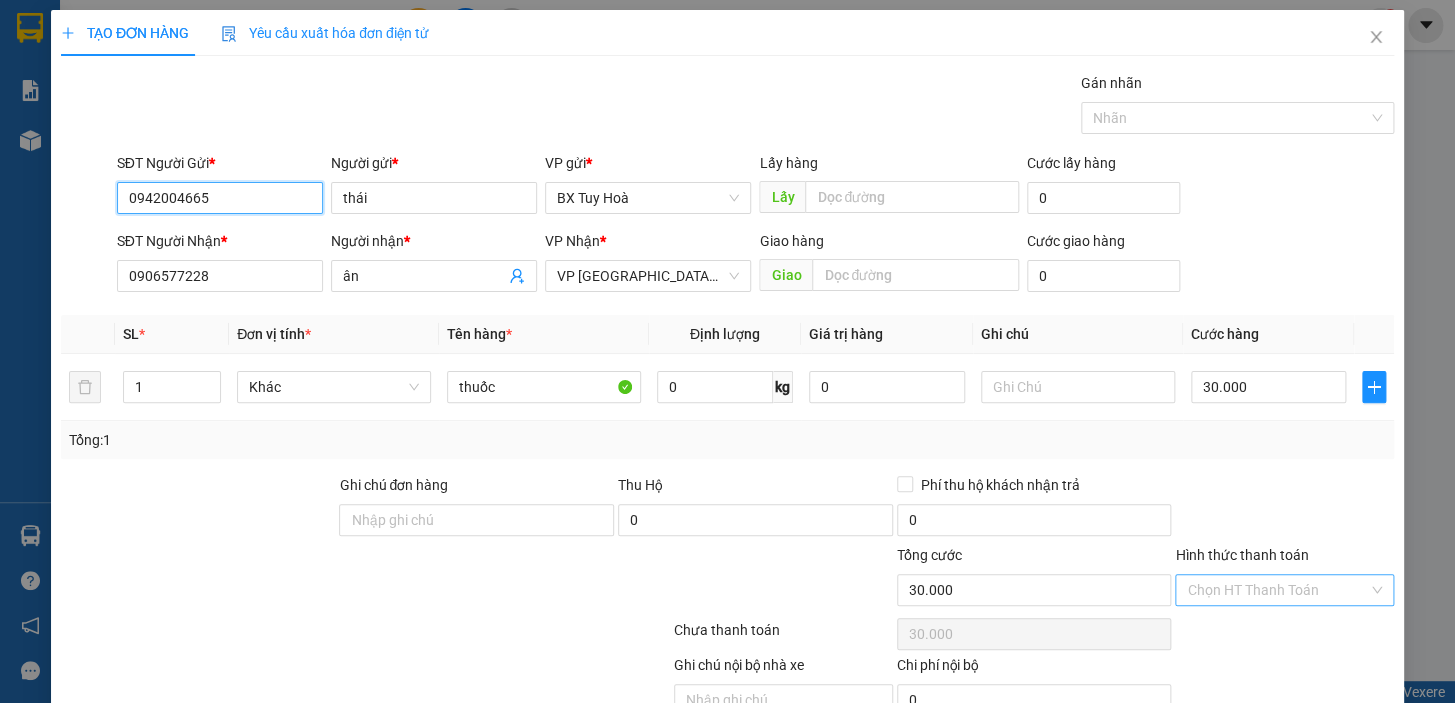 type on "0942004665" 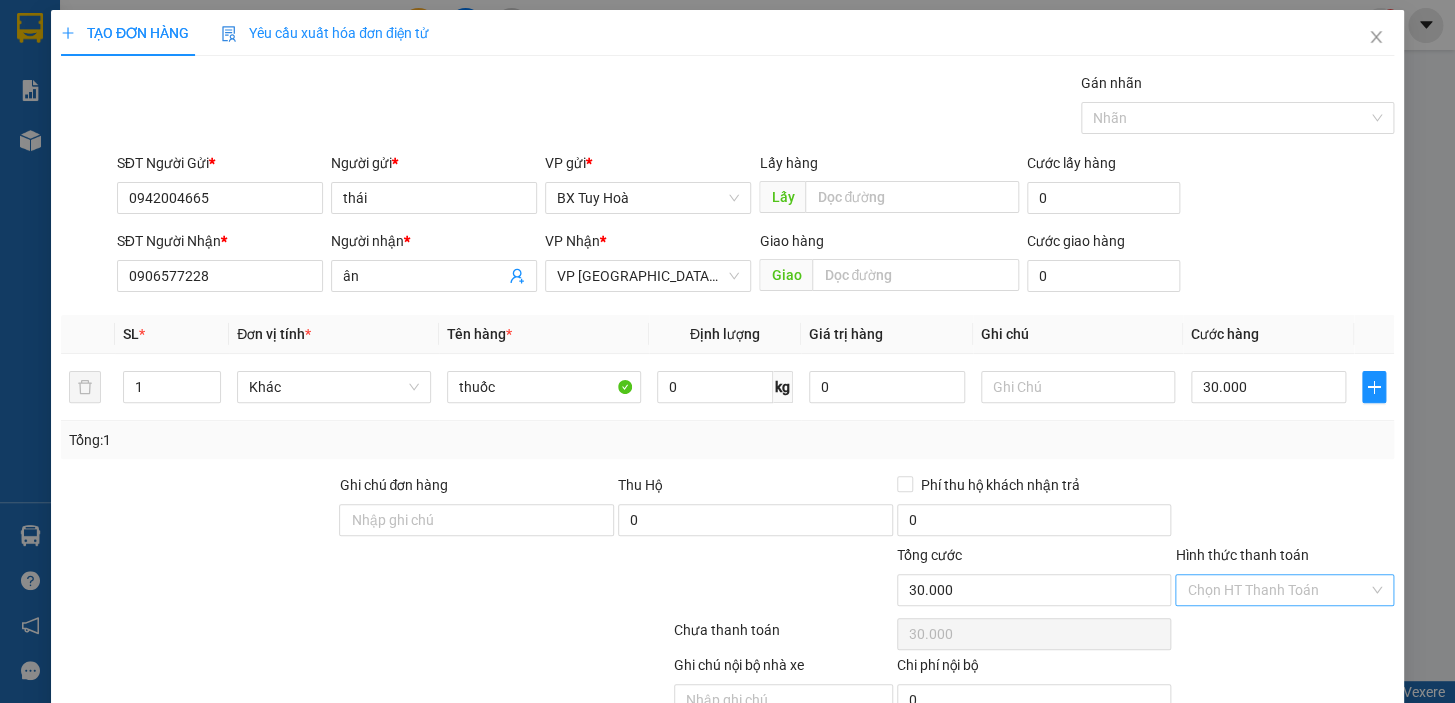 click on "Hình thức thanh toán" at bounding box center [1277, 590] 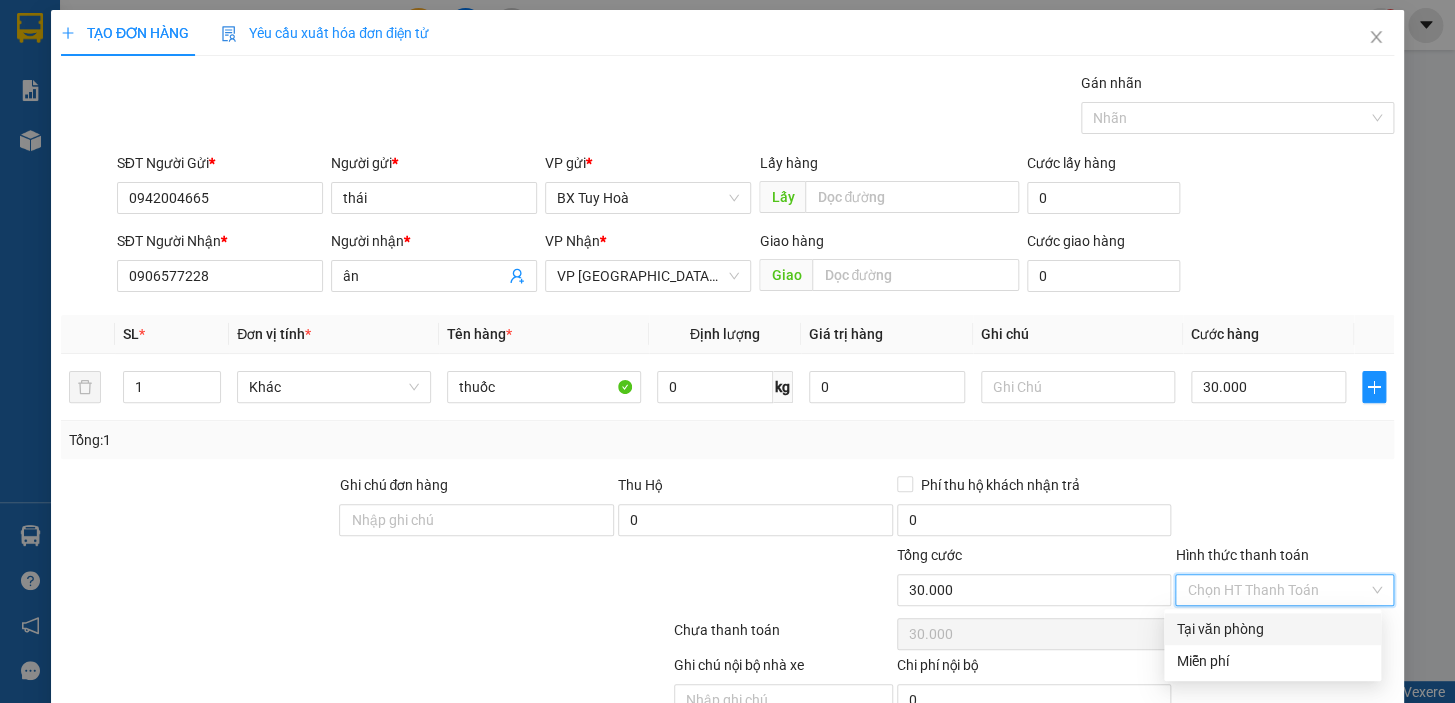 click on "Tại văn phòng" at bounding box center [1272, 629] 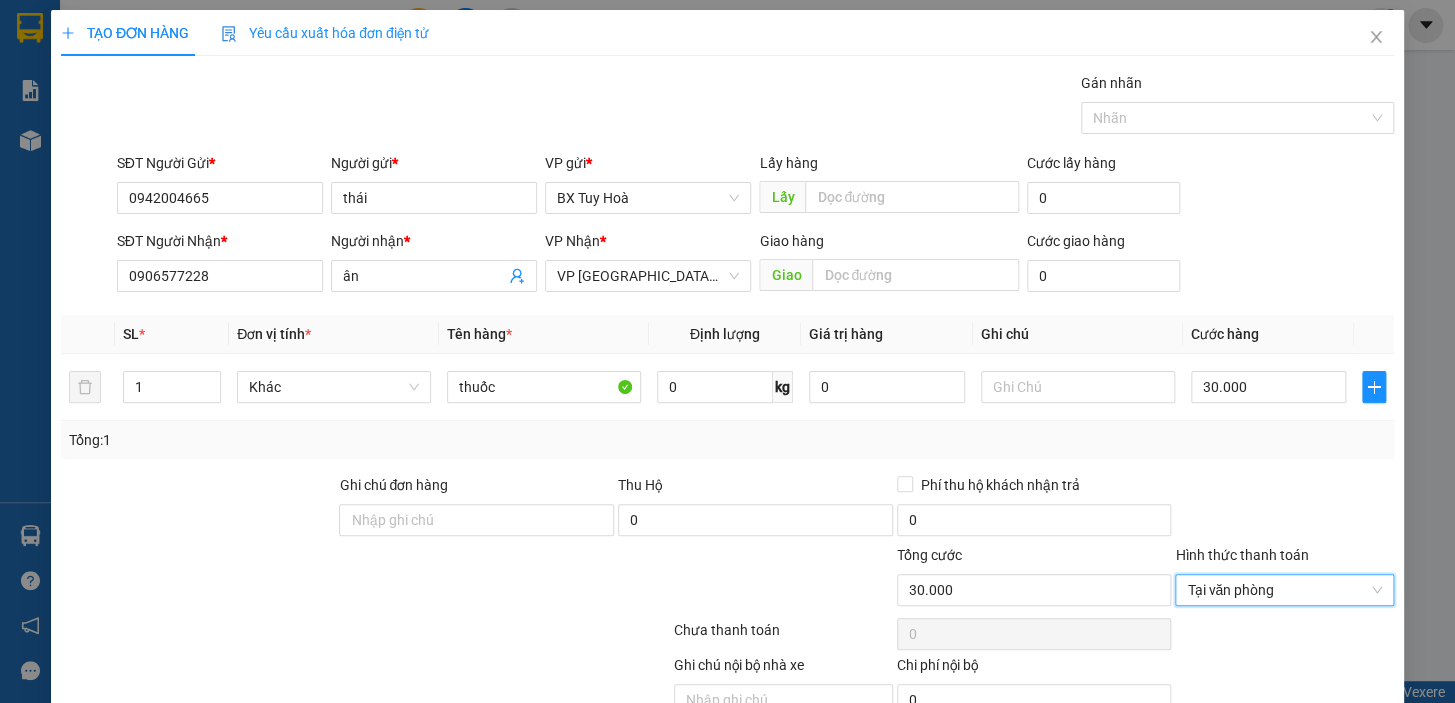 scroll, scrollTop: 98, scrollLeft: 0, axis: vertical 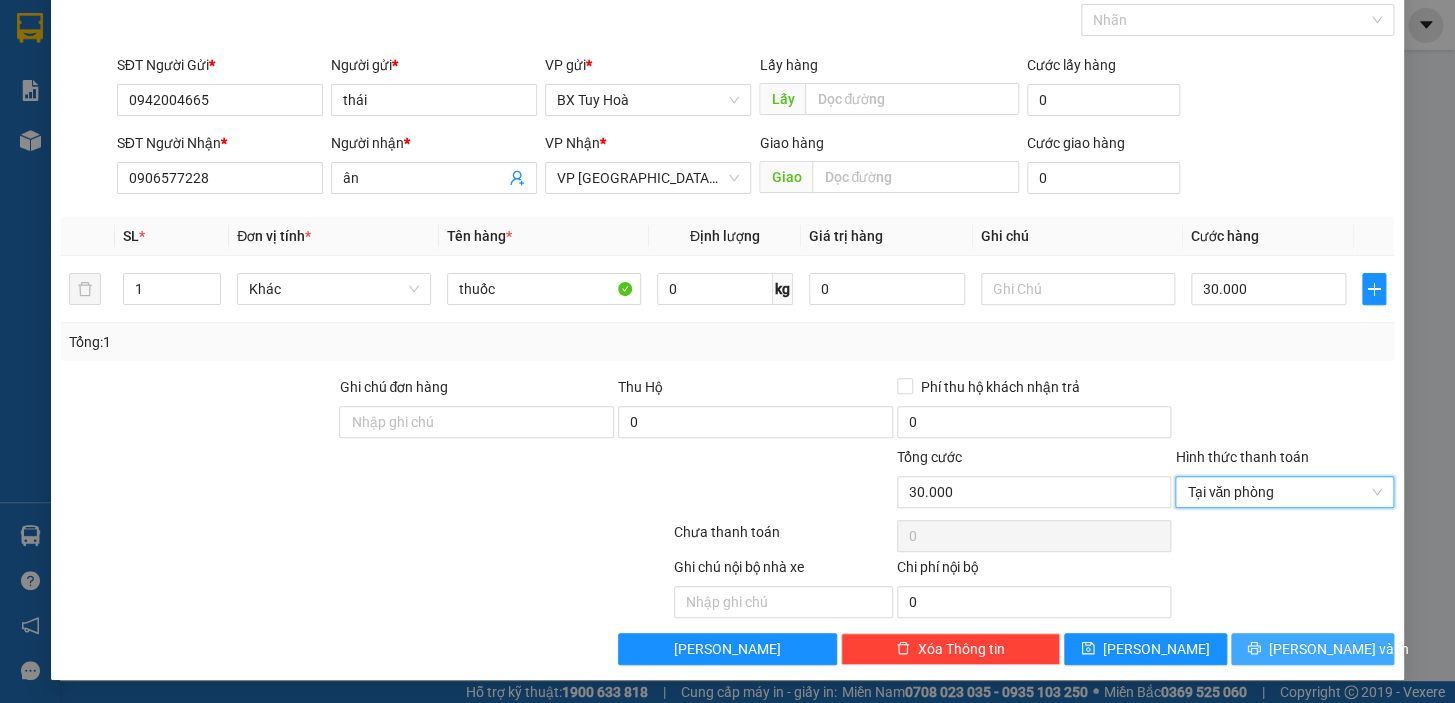 click on "[PERSON_NAME] và In" at bounding box center (1312, 649) 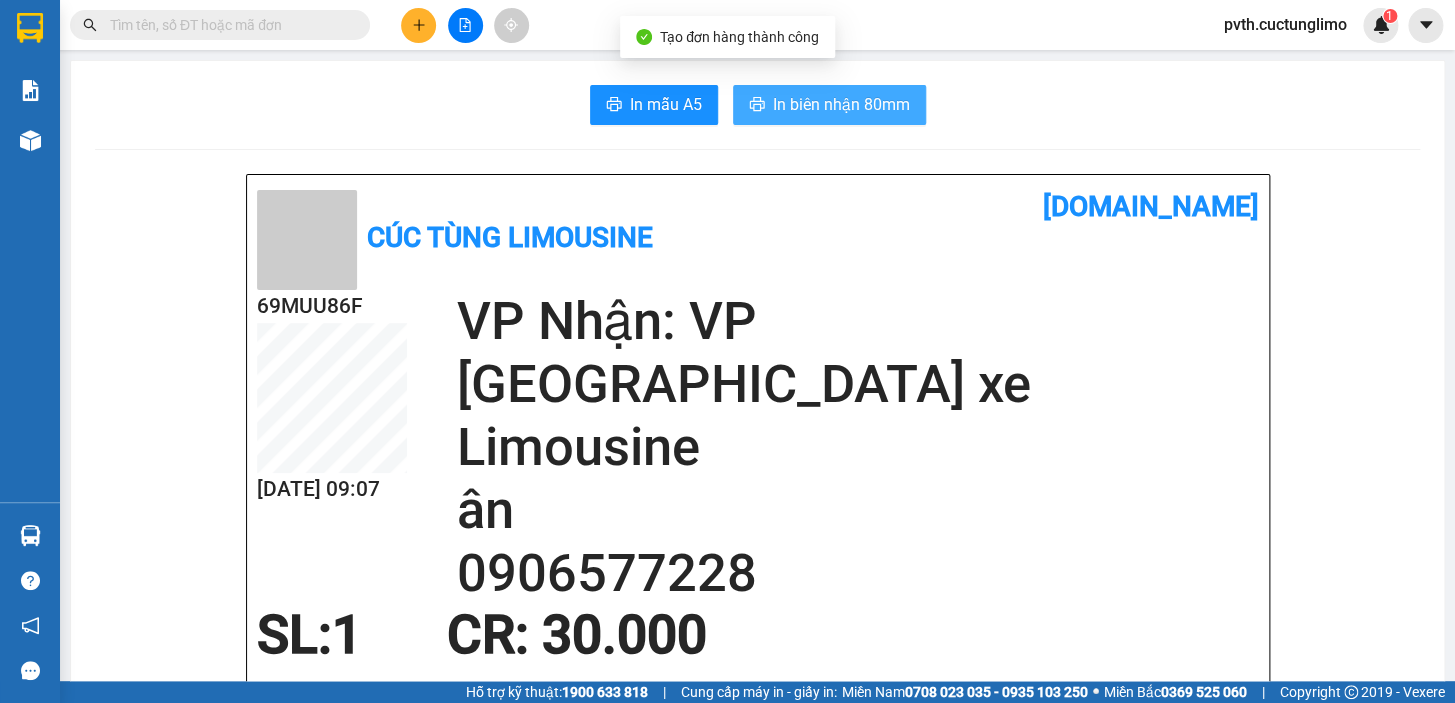 click on "In biên nhận 80mm" at bounding box center [841, 104] 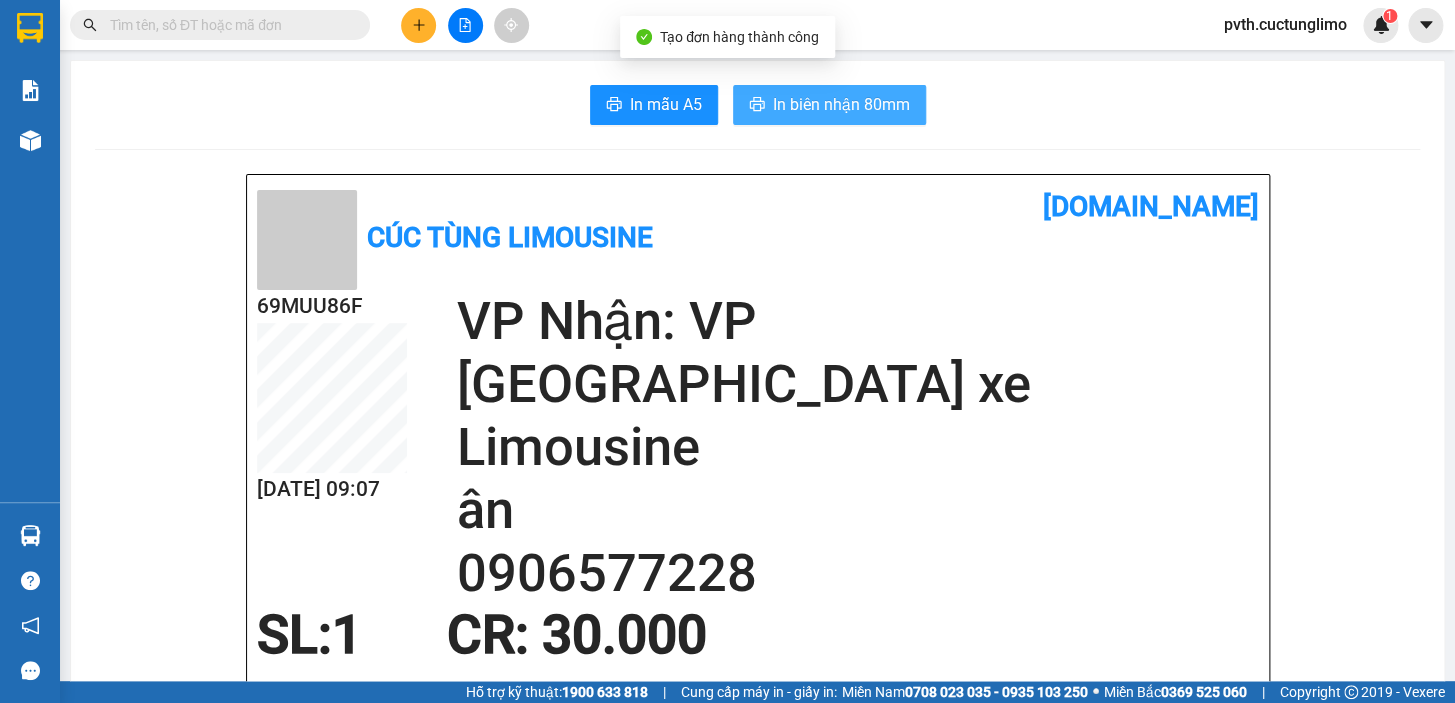 scroll, scrollTop: 0, scrollLeft: 0, axis: both 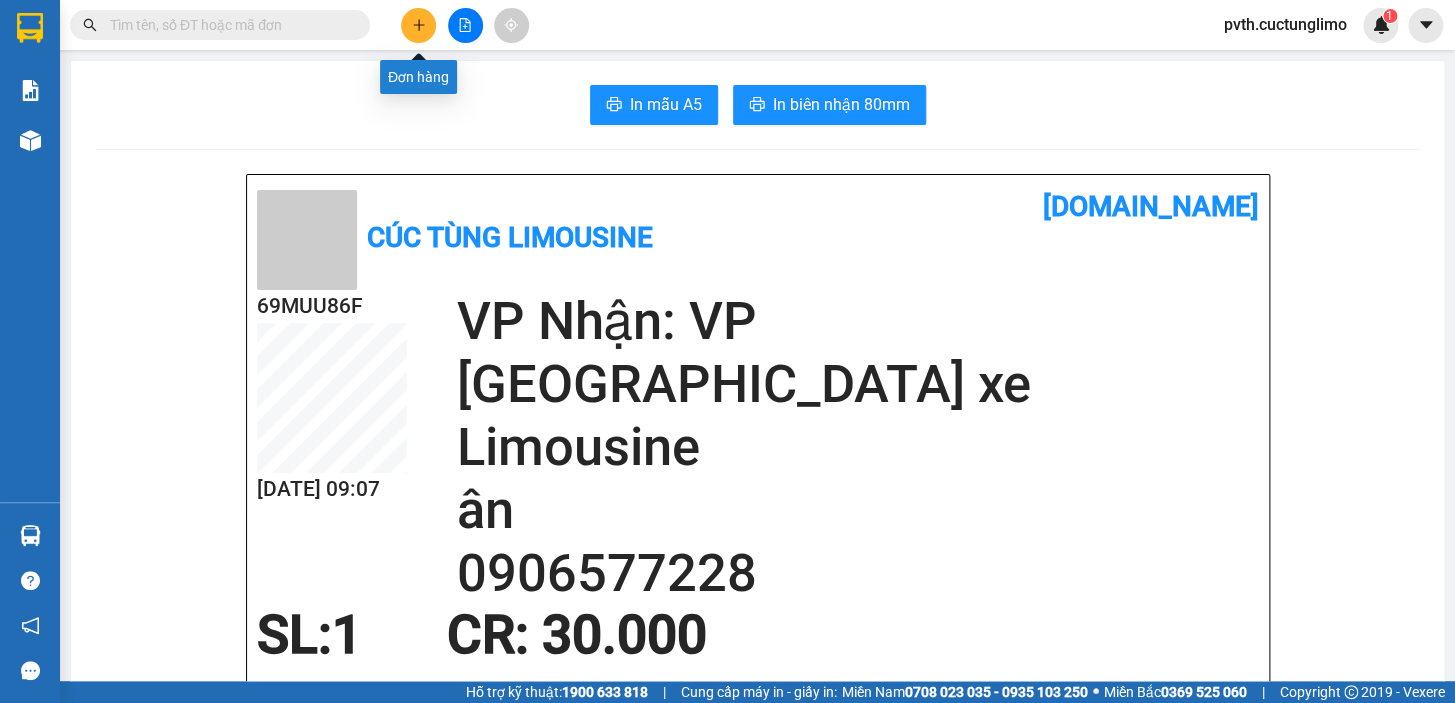 click 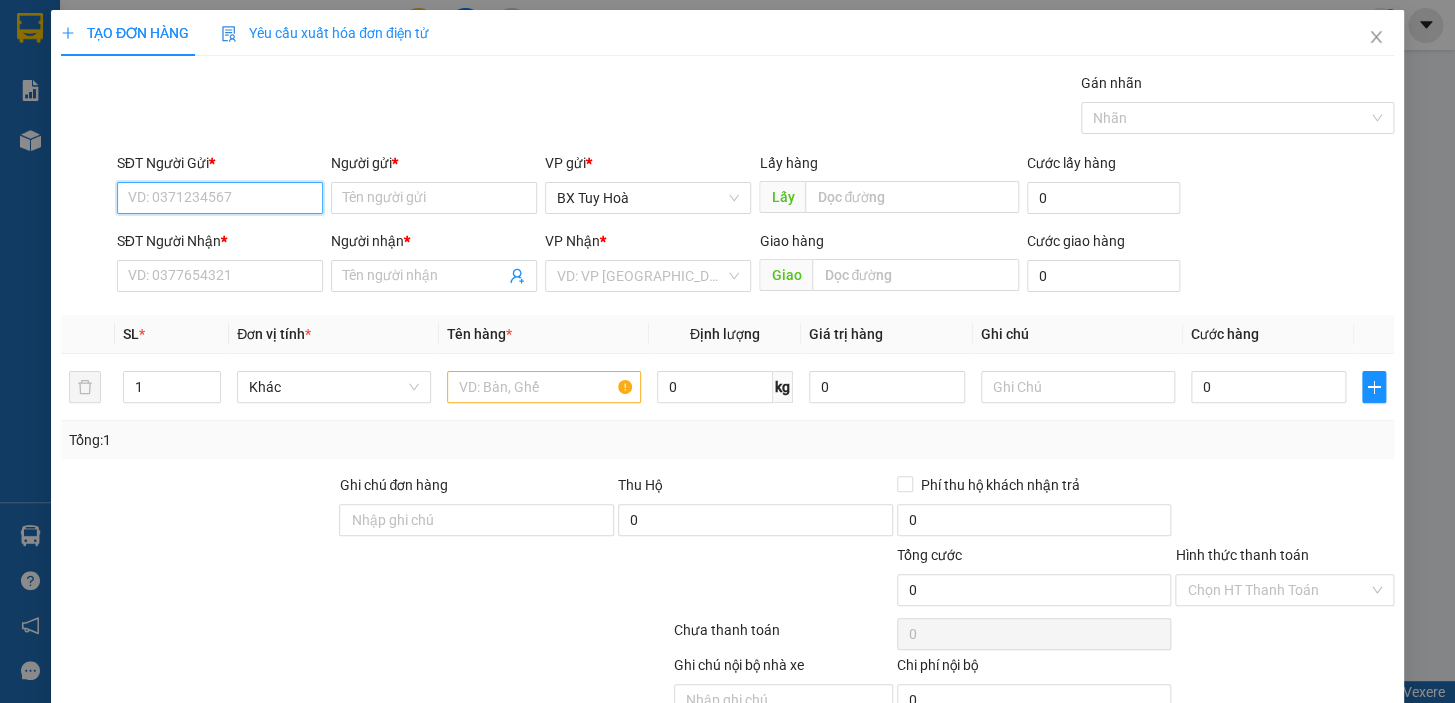 click on "SĐT Người Gửi  *" at bounding box center (220, 198) 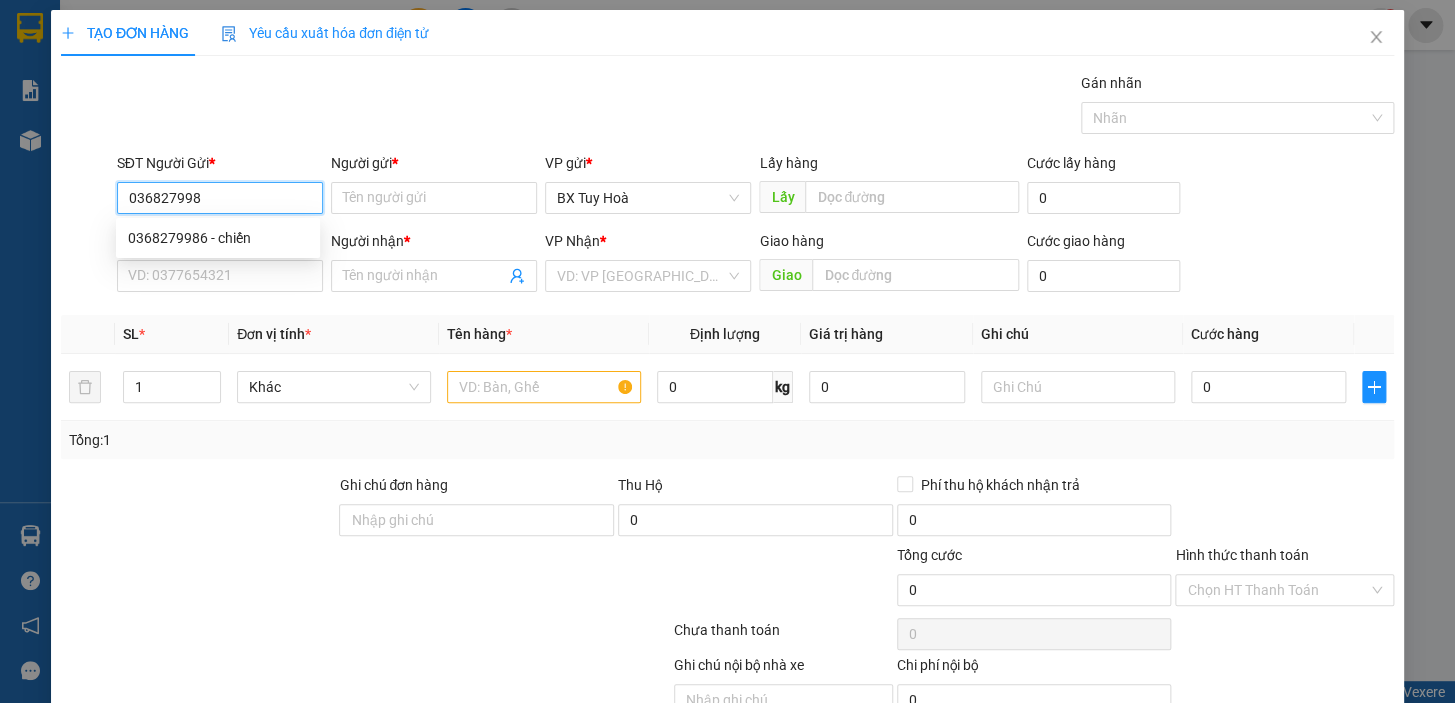 type on "0368279986" 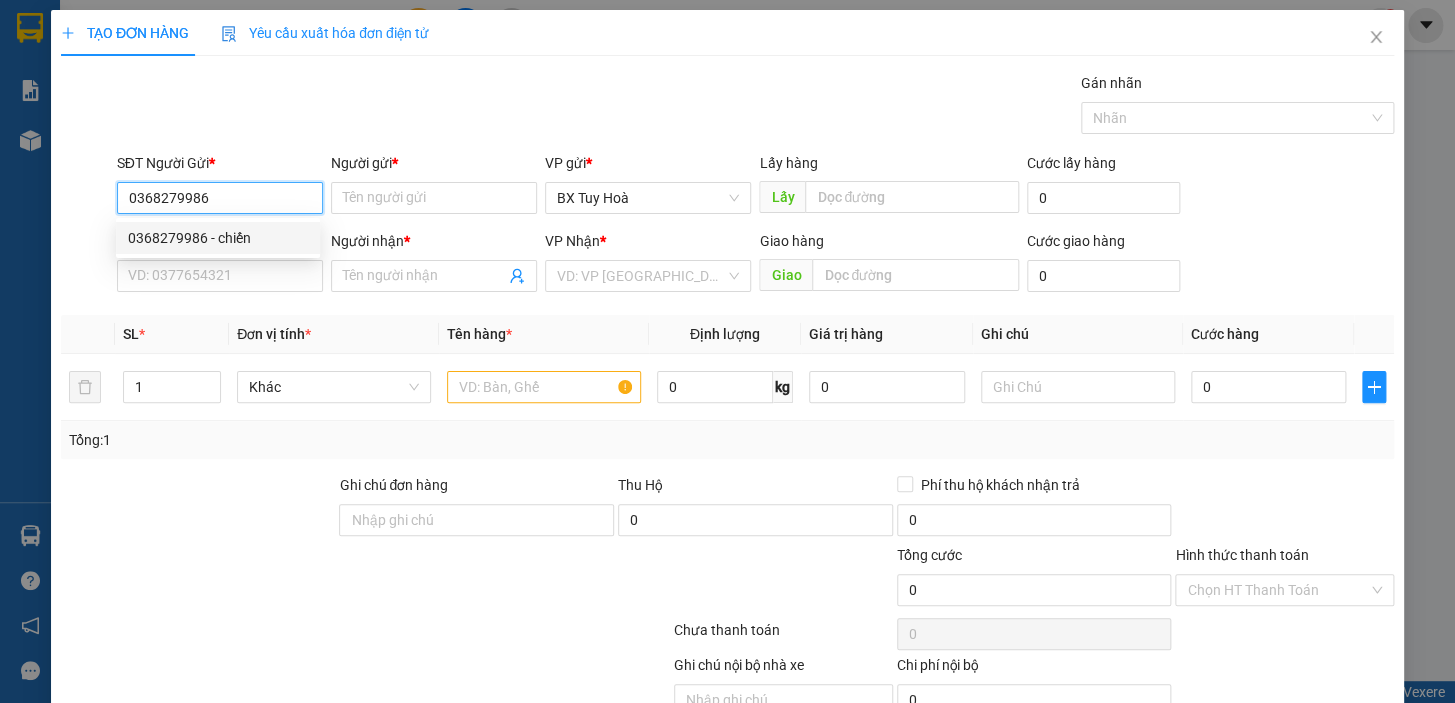 click on "0368279986 - chiến" at bounding box center (218, 238) 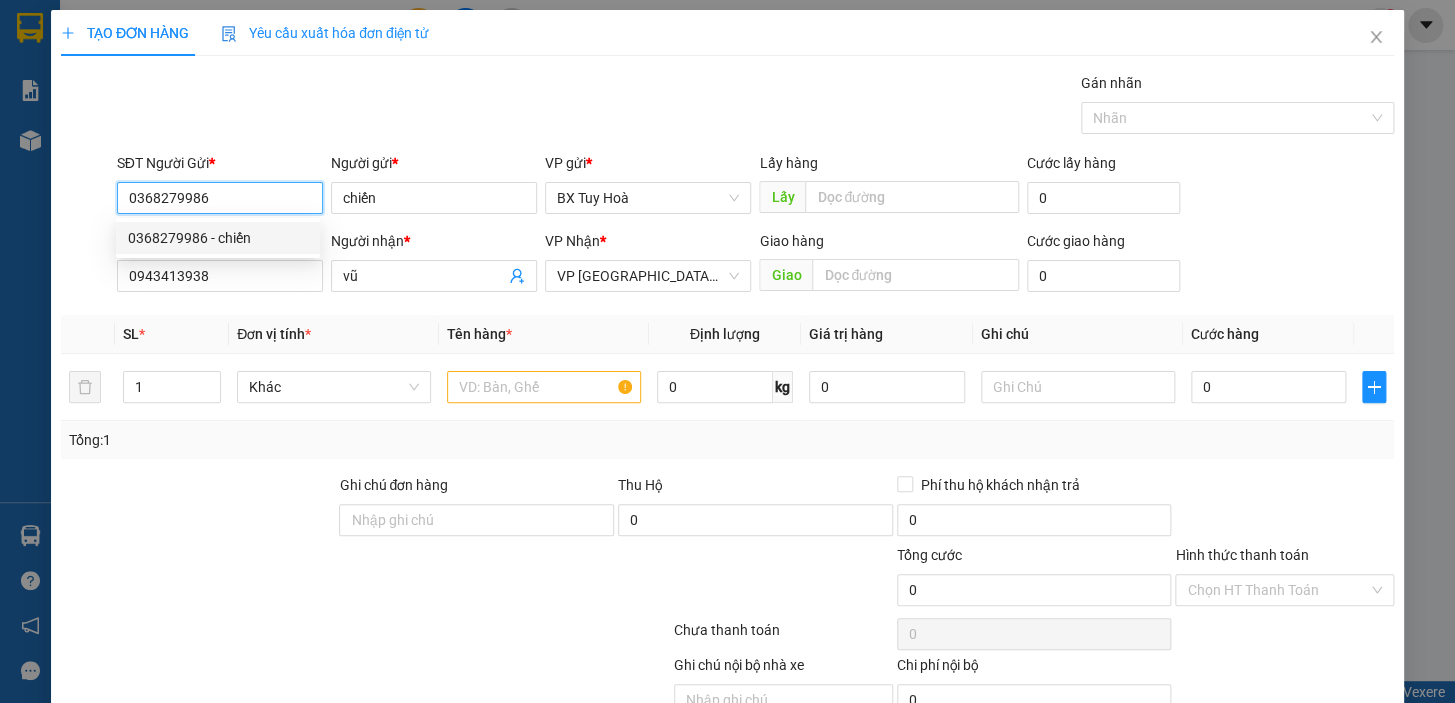 type on "40.000" 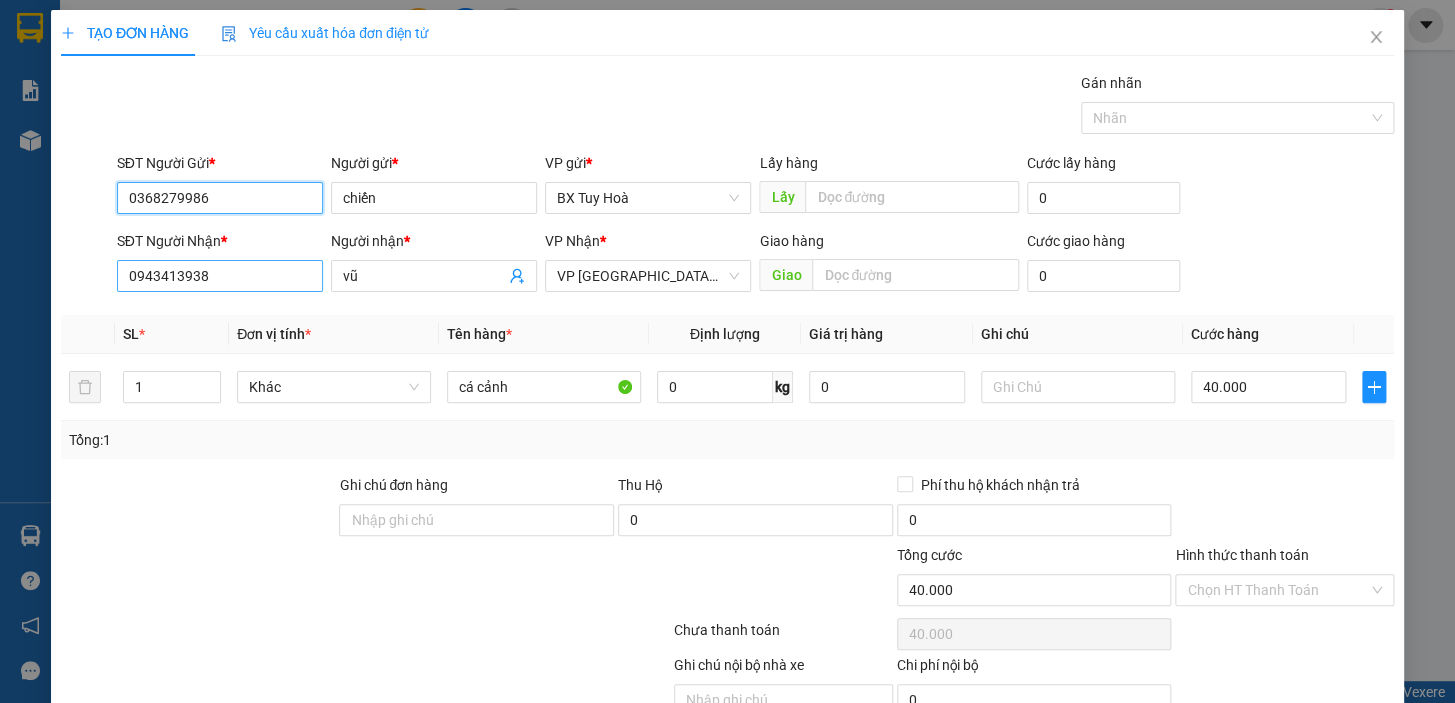type on "0368279986" 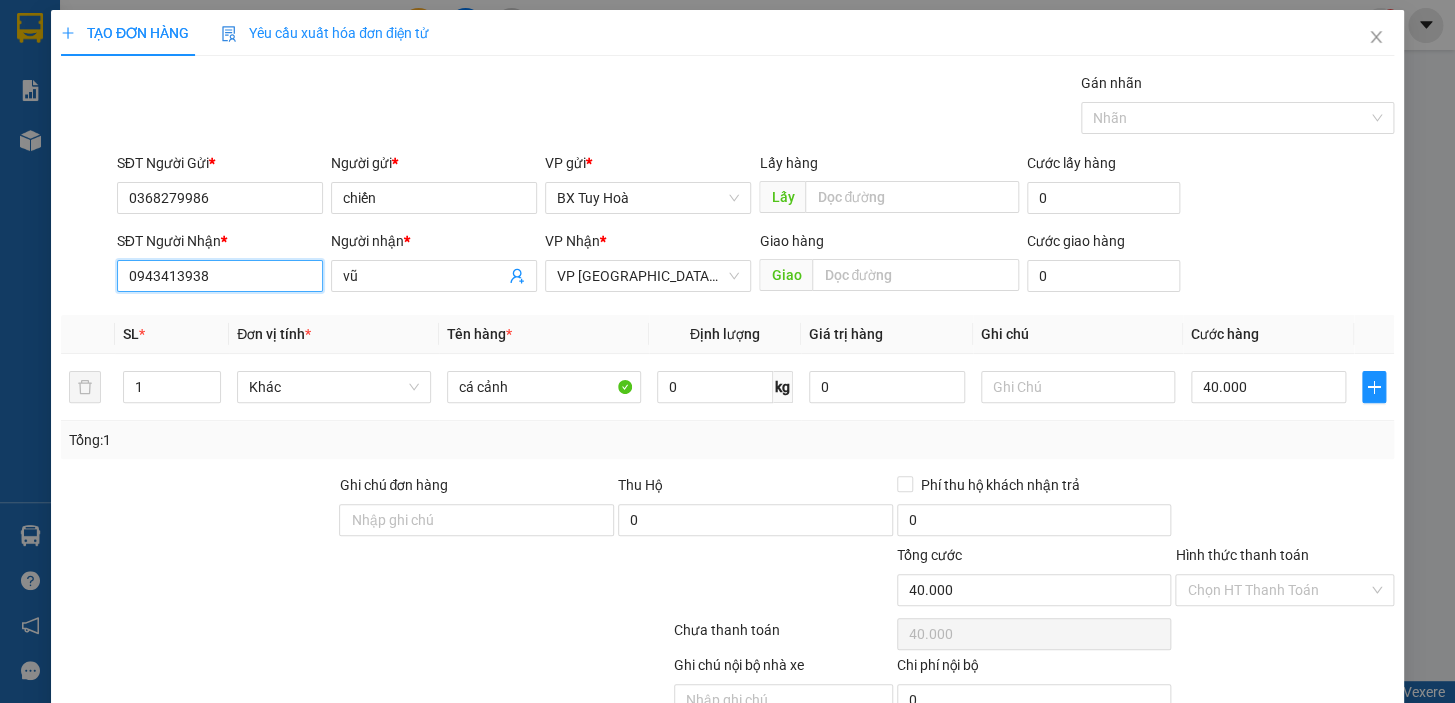 drag, startPoint x: 229, startPoint y: 270, endPoint x: 0, endPoint y: 342, distance: 240.05208 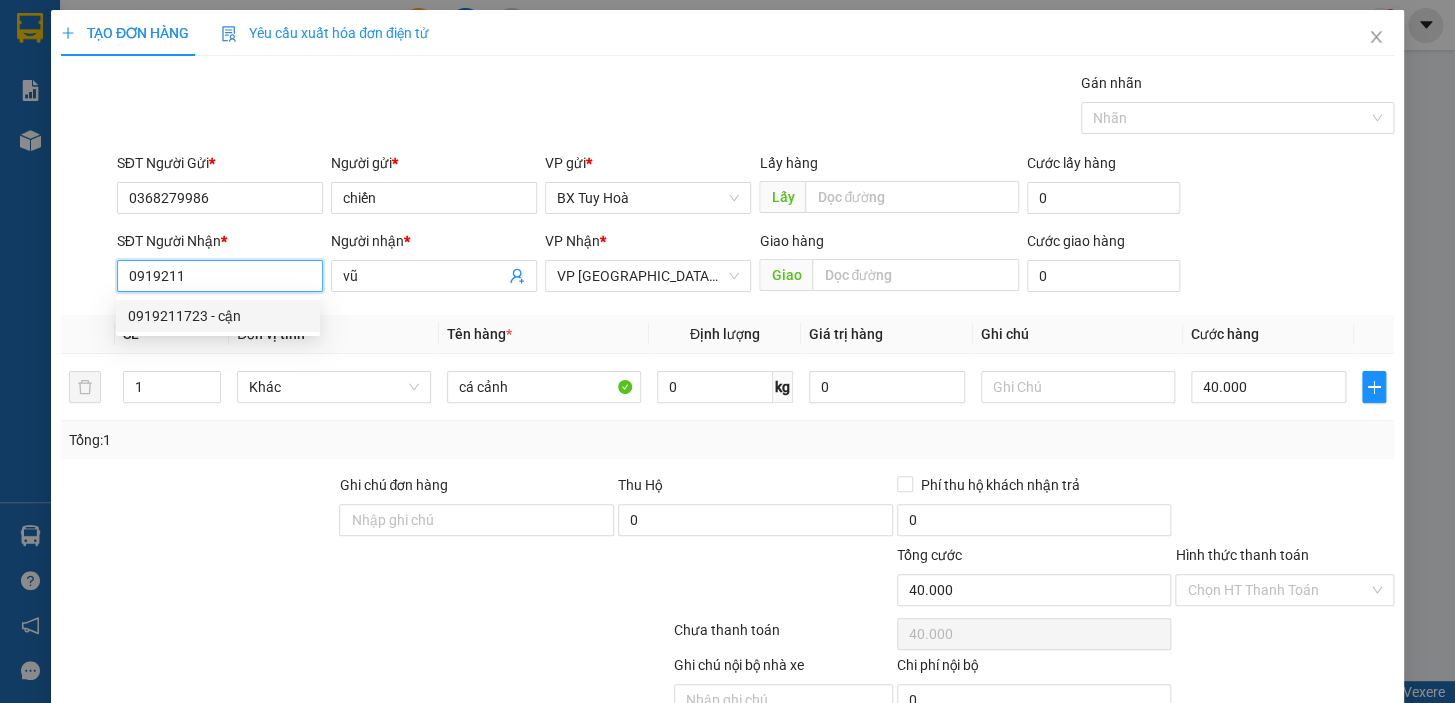 click on "0919211723 - cận" at bounding box center [218, 316] 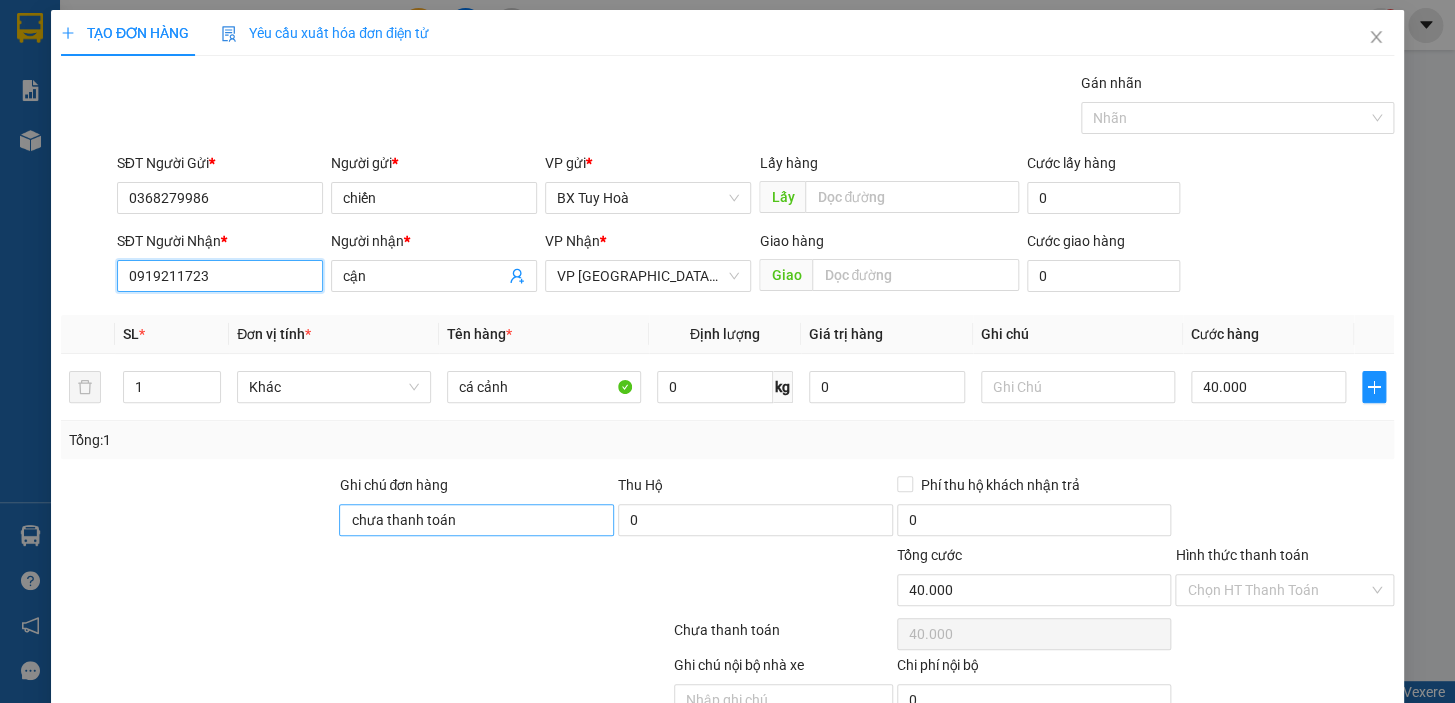 type on "0919211723" 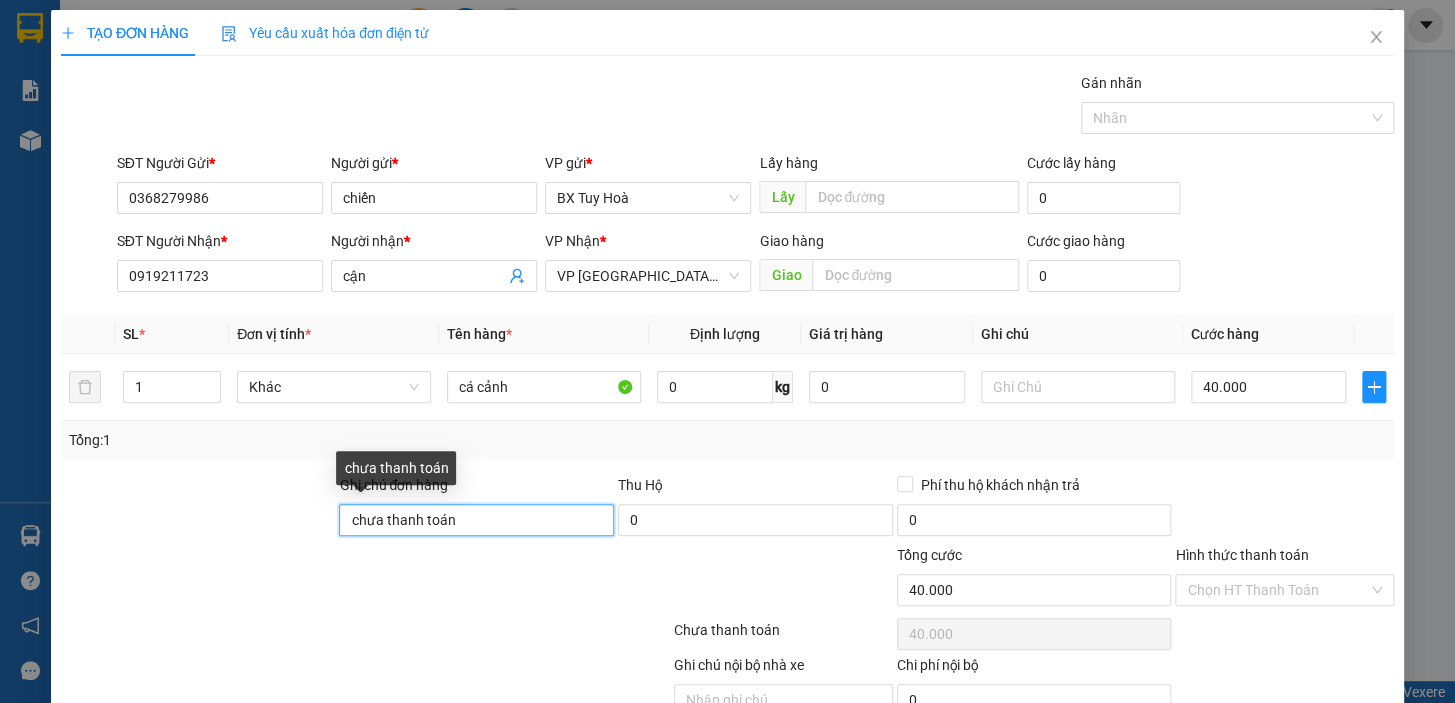scroll, scrollTop: 98, scrollLeft: 0, axis: vertical 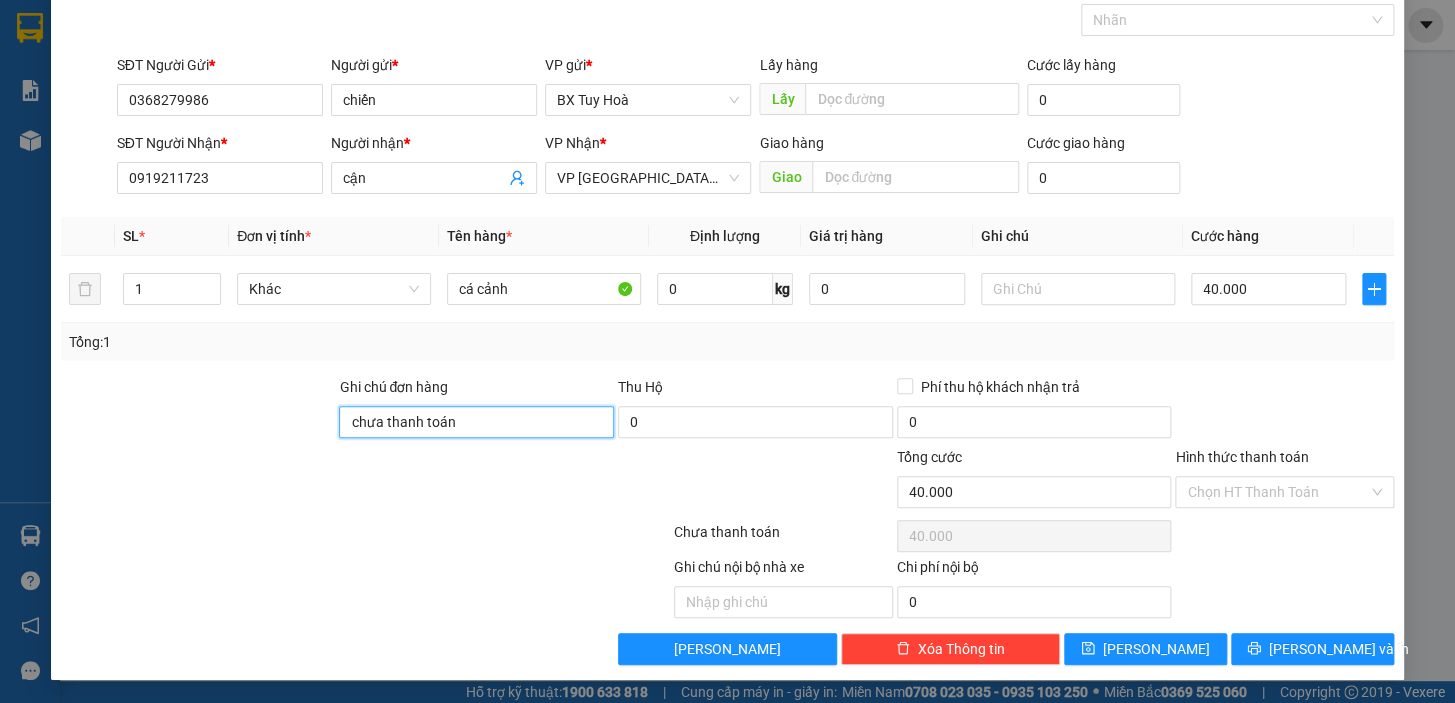 drag, startPoint x: 495, startPoint y: 522, endPoint x: 0, endPoint y: 704, distance: 527.3983 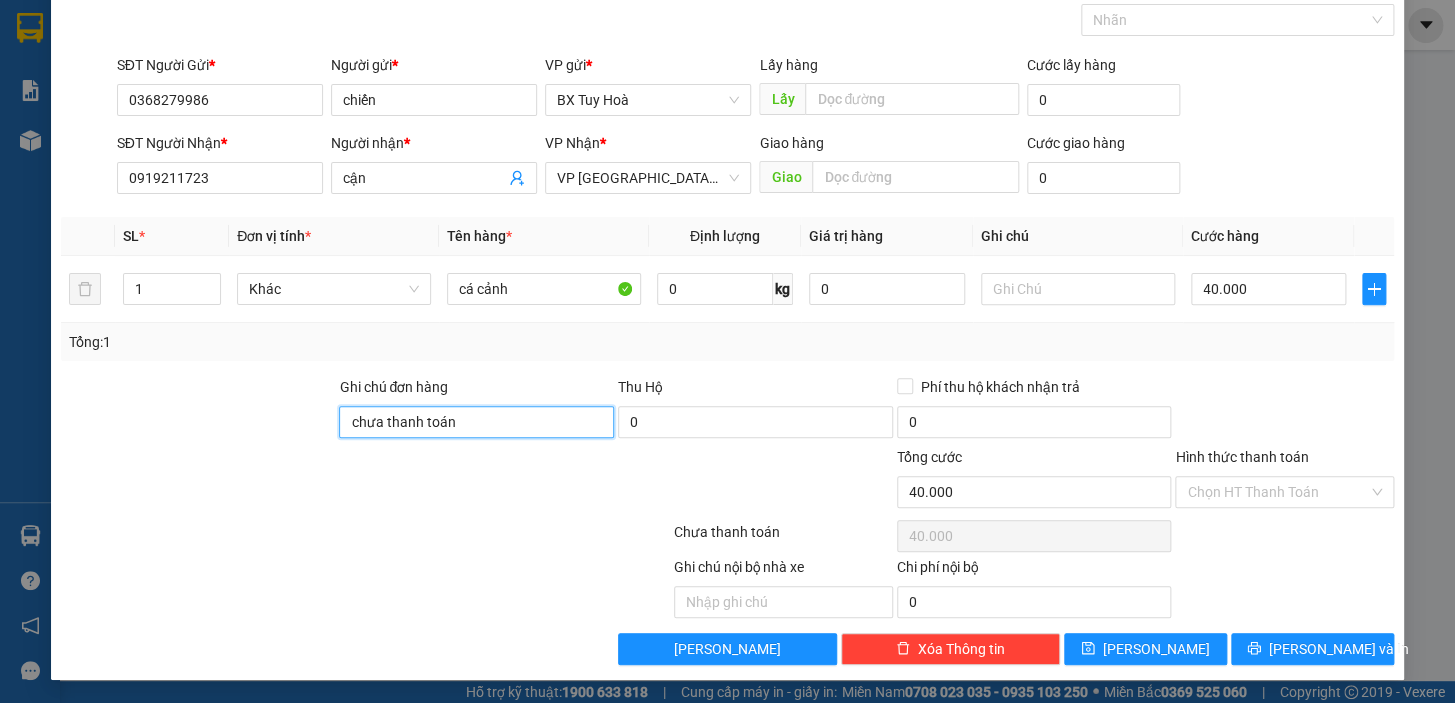 click on "Kết quả tìm kiếm ( 0 )  Bộ lọc  No Data pvth.cuctunglimo 1     Báo cáo Báo cáo chi tiết cước rồi (tất cả các văn phòng) Báo cáo chi tiết đơn chưa cước (Tất cả các văn phòng) Báo cáo các đơn cước rồi bằng chuyển khoản Báo cáo dòng tiền (nhân viên) Doanh số tạo đơn theo VP gửi (nhà xe) Doanh số tạo đơn theo VP gửi (nhân viên)     Kho hàng mới Hàng sắp về Hướng dẫn sử dụng Giới thiệu Vexere, nhận hoa hồng Phản hồi Phần mềm hỗ trợ bạn tốt chứ? Hỗ trợ kỹ thuật:  1900 633 818 | Cung cấp máy in - giấy in:  [GEOGRAPHIC_DATA]  0708 023 035 - 0935 103 250 ⚪️ Miền Bắc  0369 525 060 | Copyright   2019 - Vexere Thông báo Thông báo của bạn Tính năng mới Chưa có thông báo mới  TẠO ĐƠN HÀNG Yêu cầu xuất hóa đơn điện tử Transit Pickup Surcharge Ids Transit Deliver Surcharge Ids Transit Deliver Surcharge Transit Deliver Surcharge Gán nhãn    *" at bounding box center [727, 351] 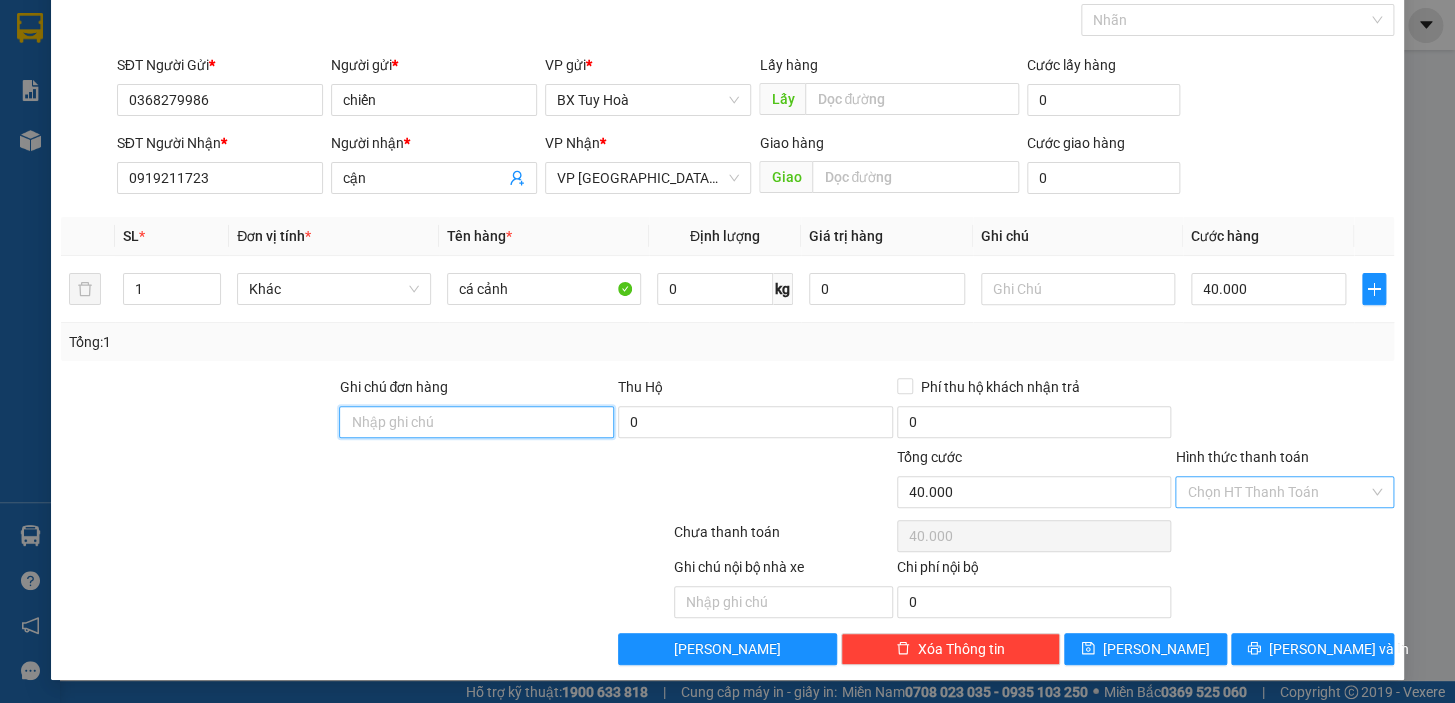 type 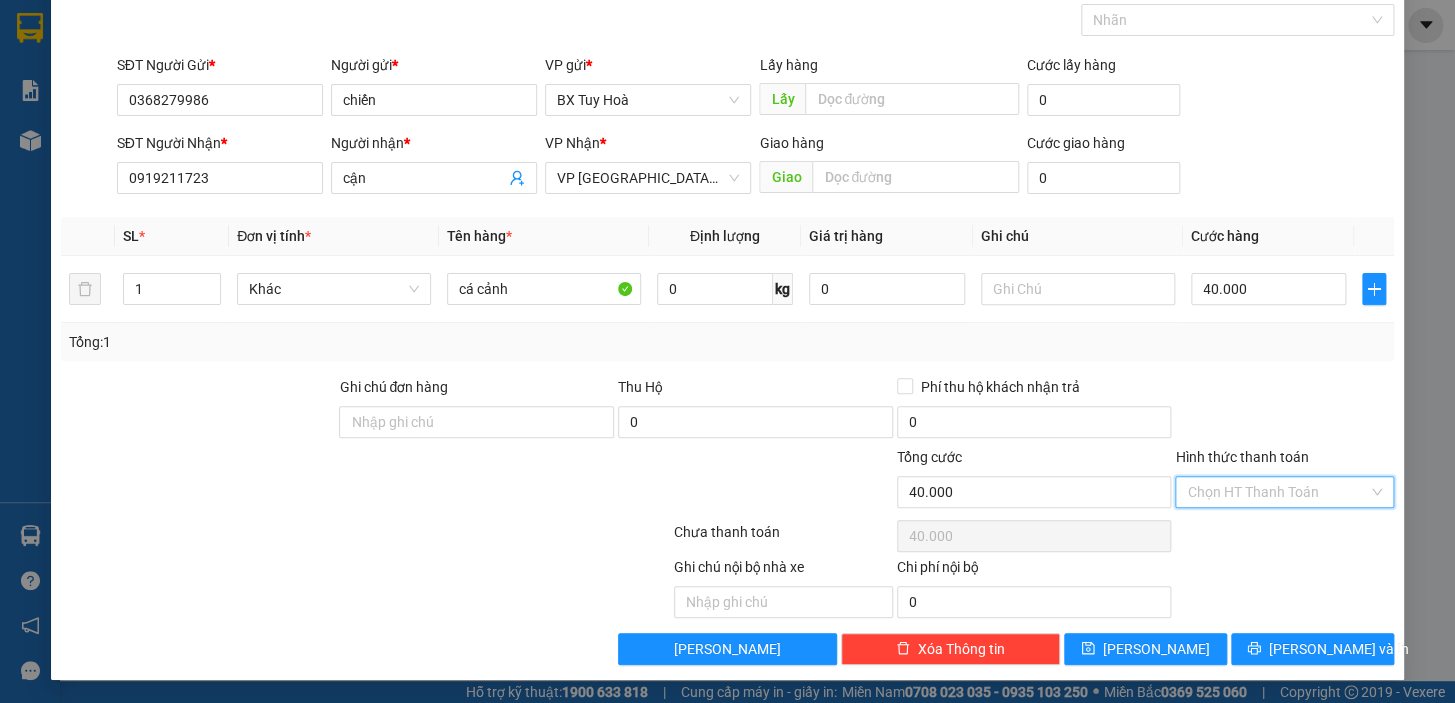 click on "Hình thức thanh toán" at bounding box center [1277, 492] 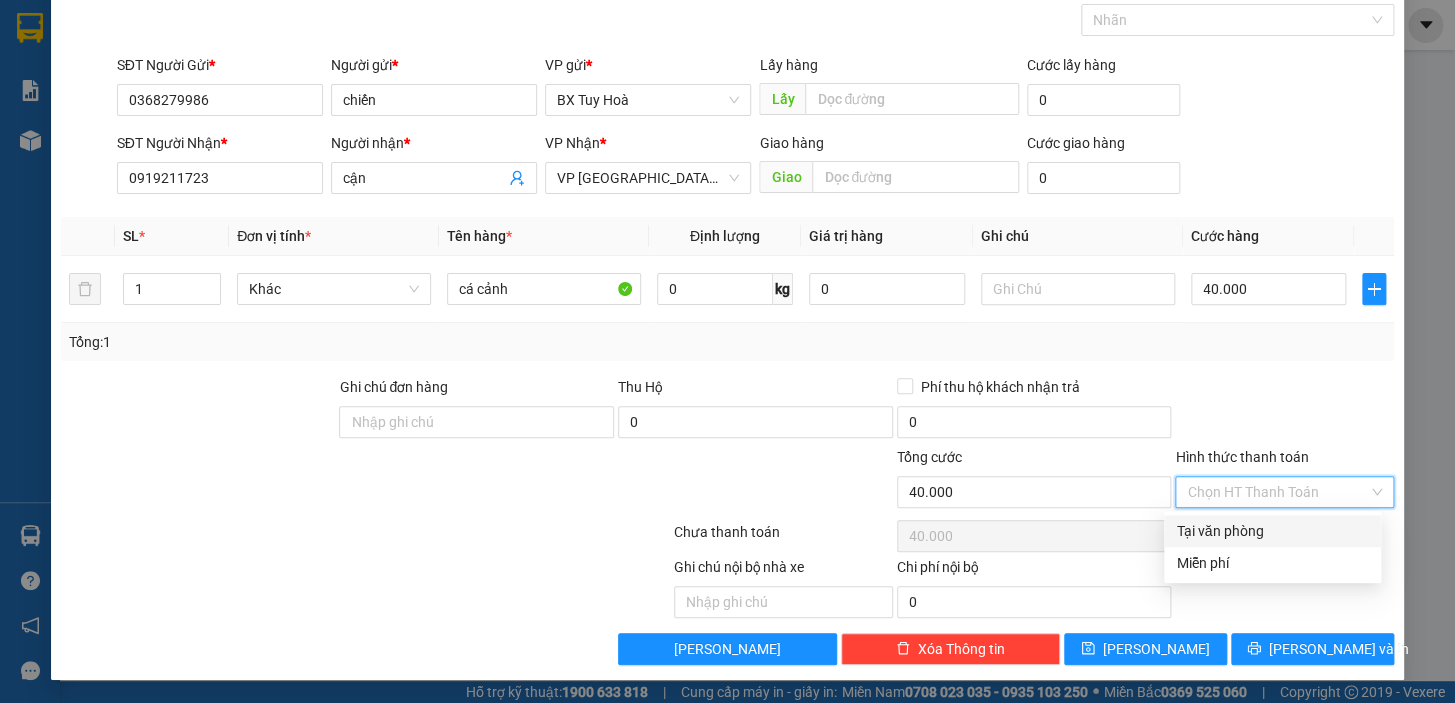 click on "Tại văn phòng" at bounding box center [1272, 531] 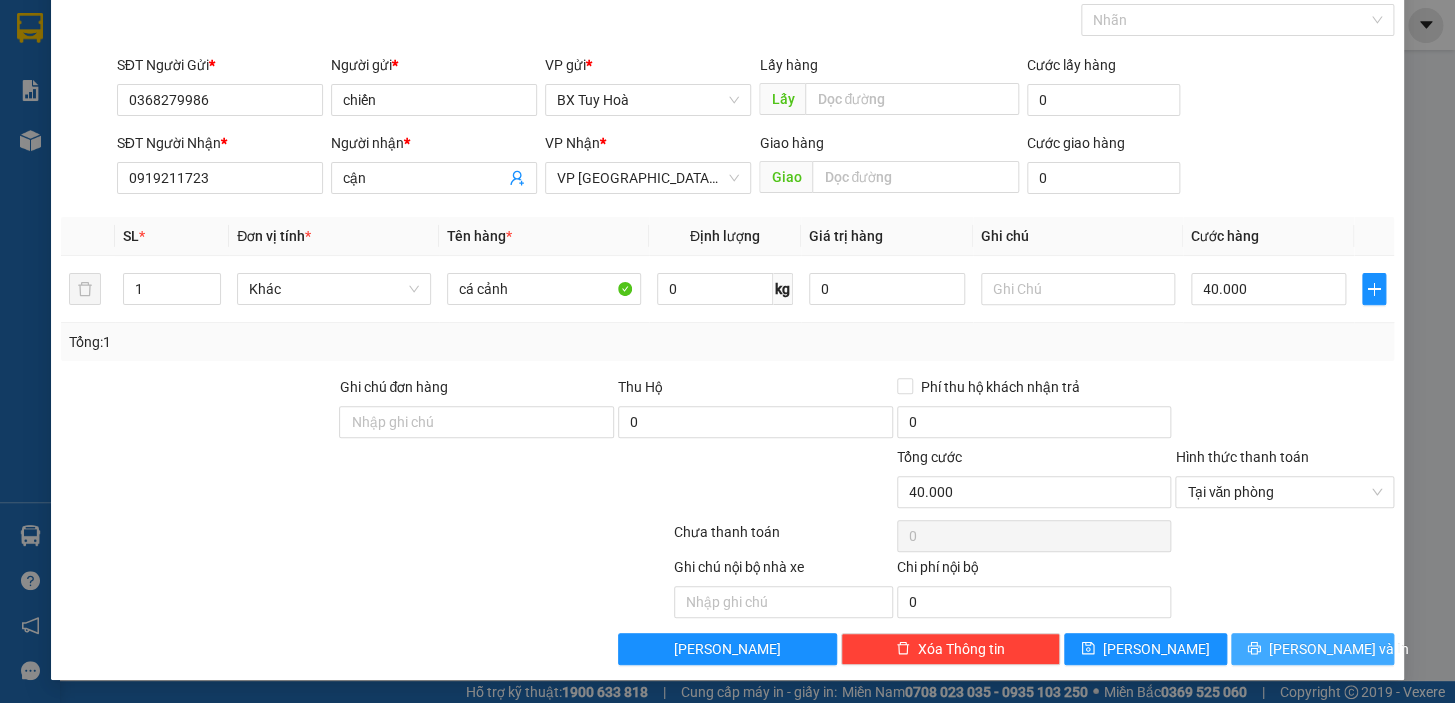 click on "[PERSON_NAME] và In" at bounding box center [1312, 649] 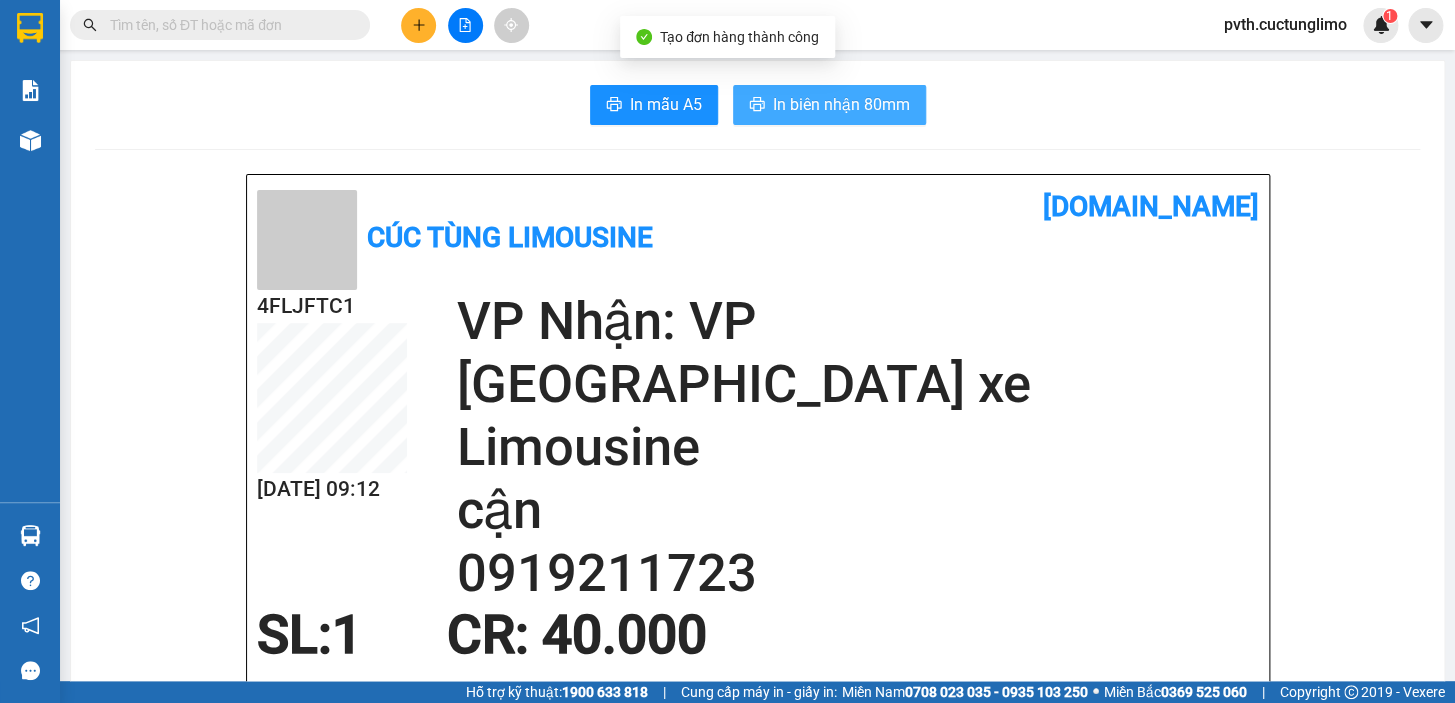 click on "In biên nhận 80mm" at bounding box center [841, 104] 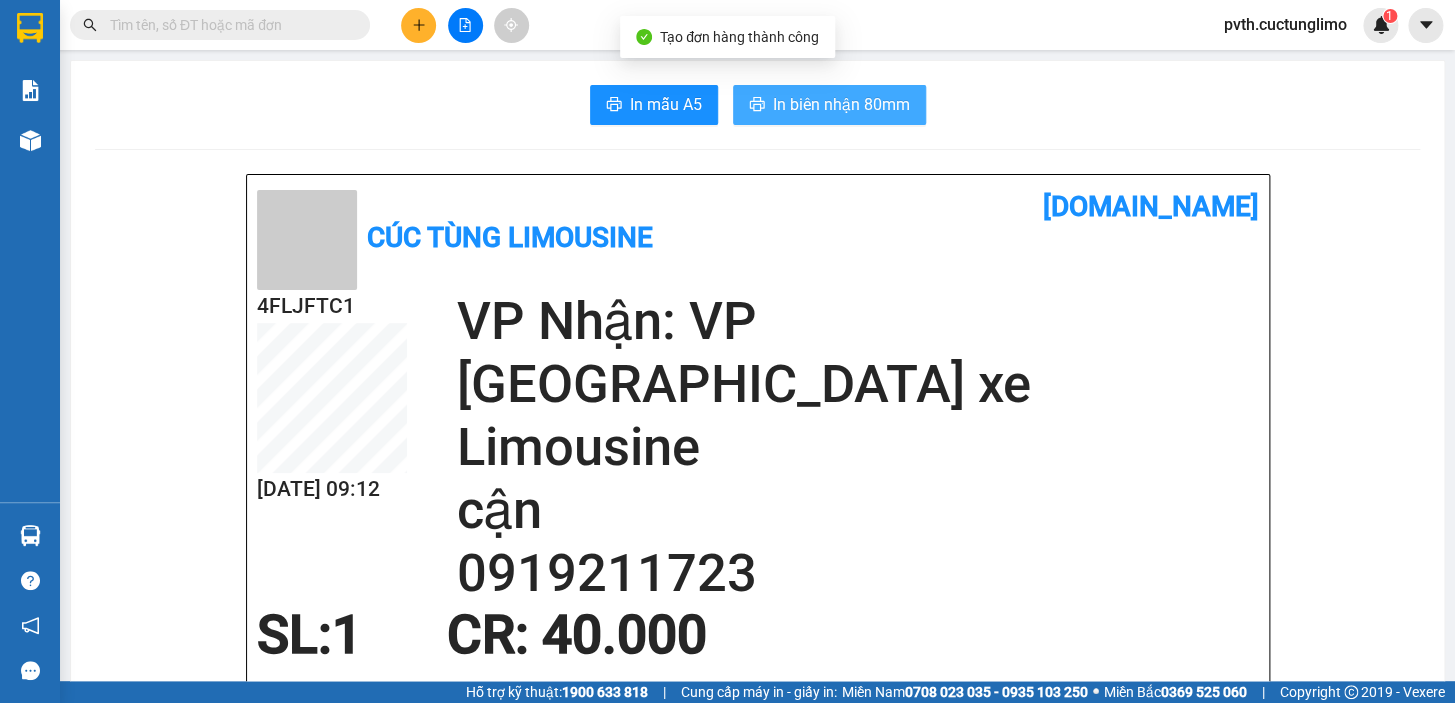 scroll, scrollTop: 0, scrollLeft: 0, axis: both 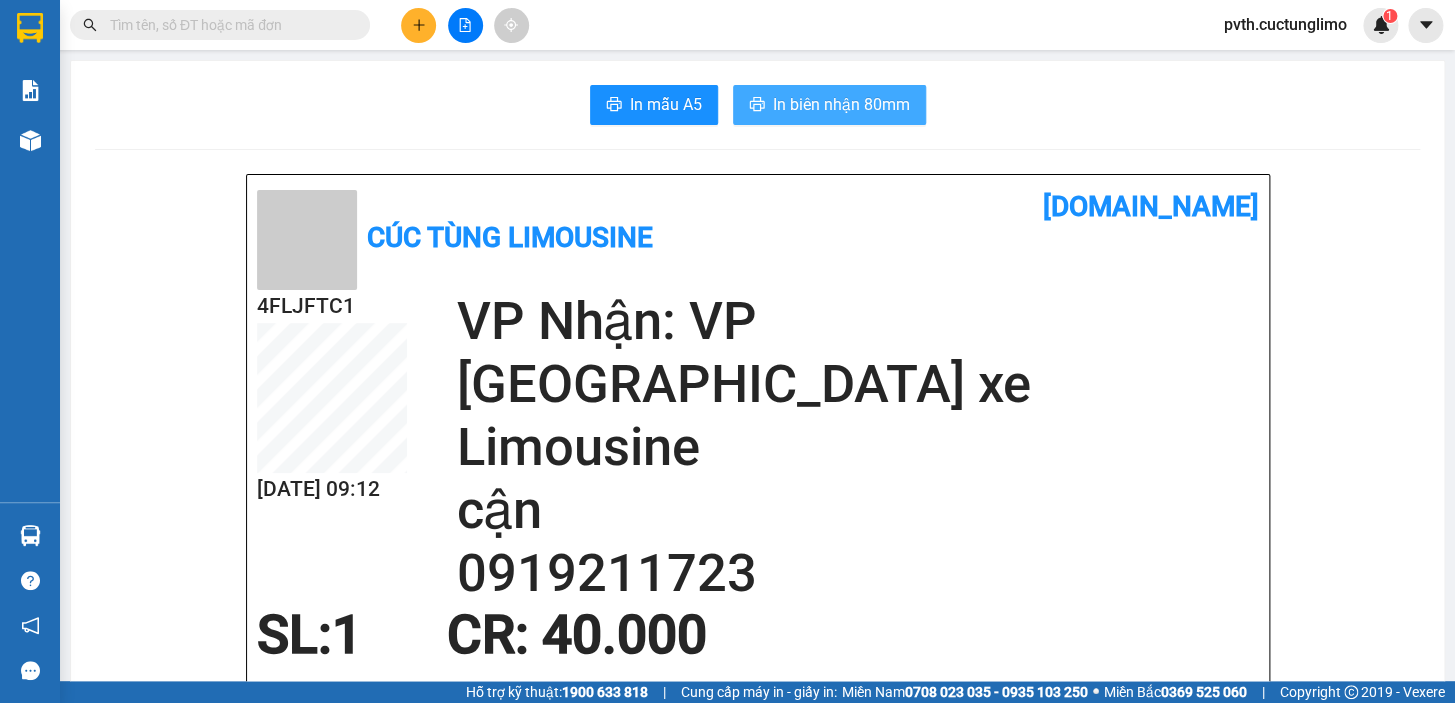 click on "In biên nhận 80mm" at bounding box center (841, 104) 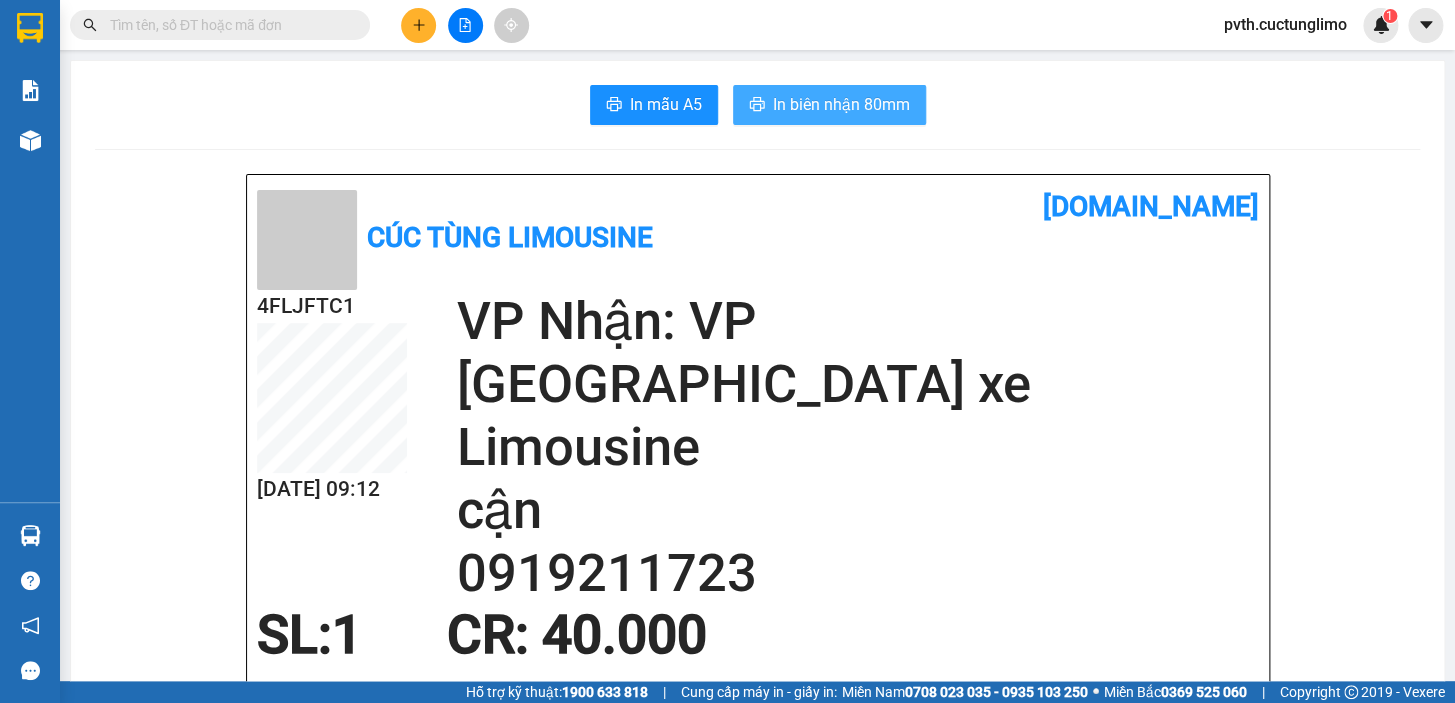 scroll, scrollTop: 0, scrollLeft: 0, axis: both 